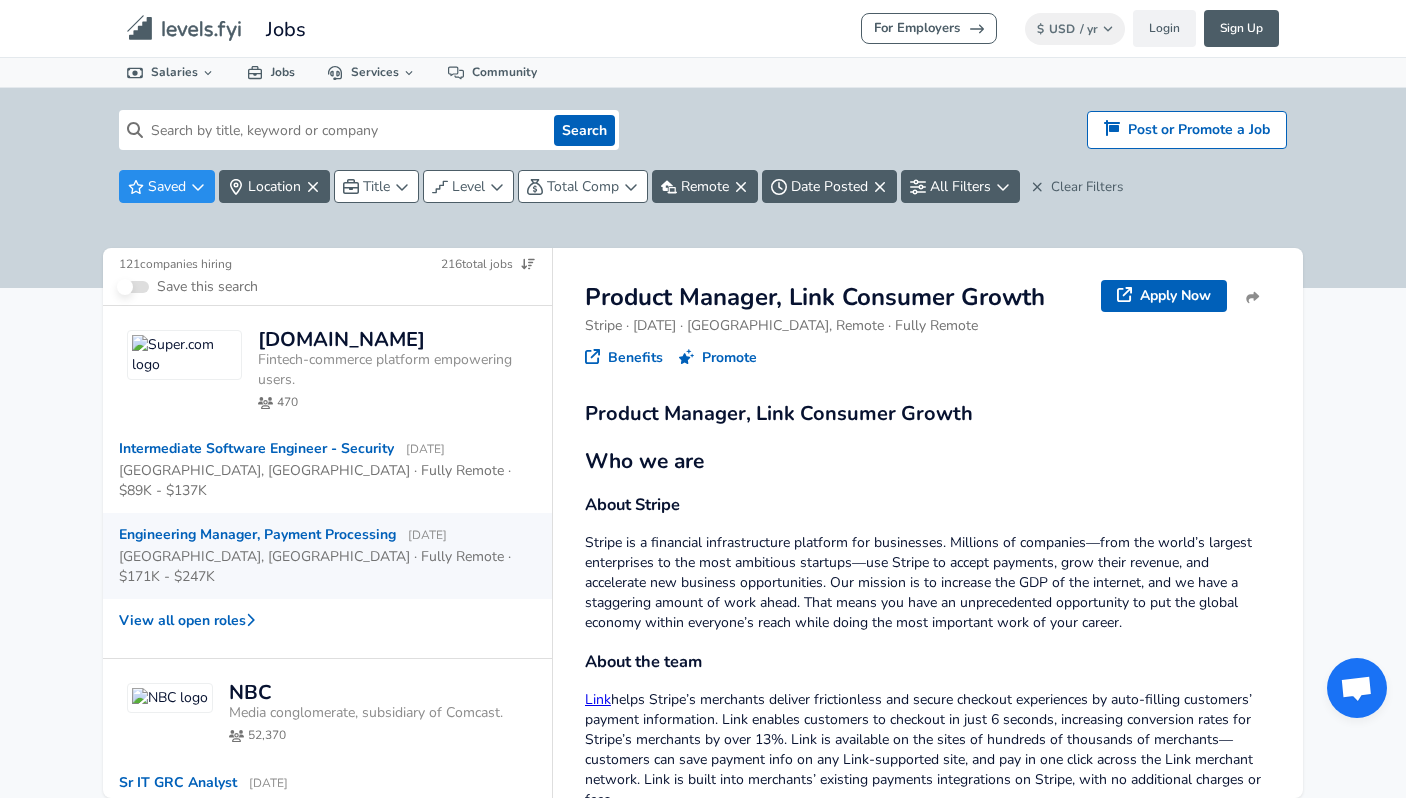 scroll, scrollTop: 0, scrollLeft: 0, axis: both 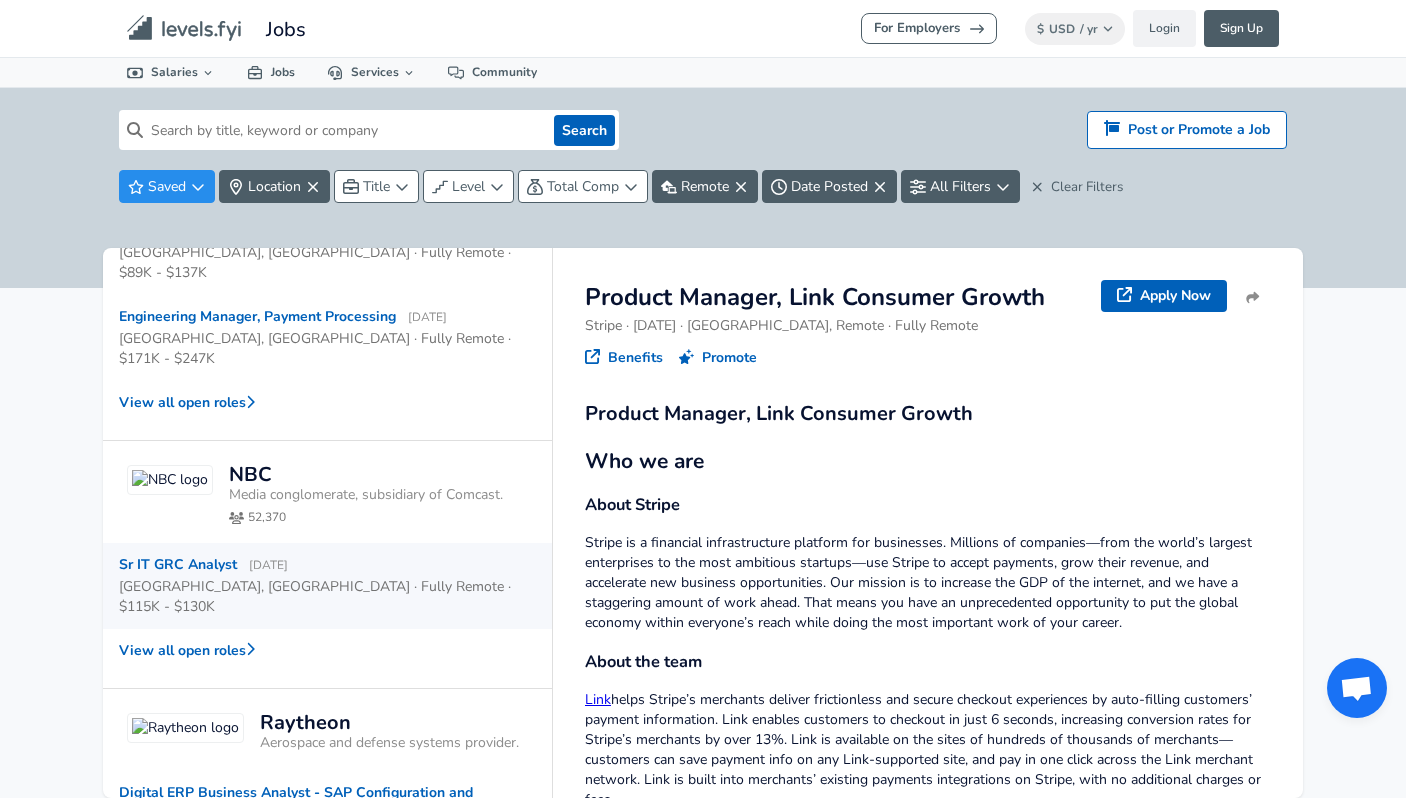 click on "Sr IT GRC Analyst   [DATE]" at bounding box center [203, 565] 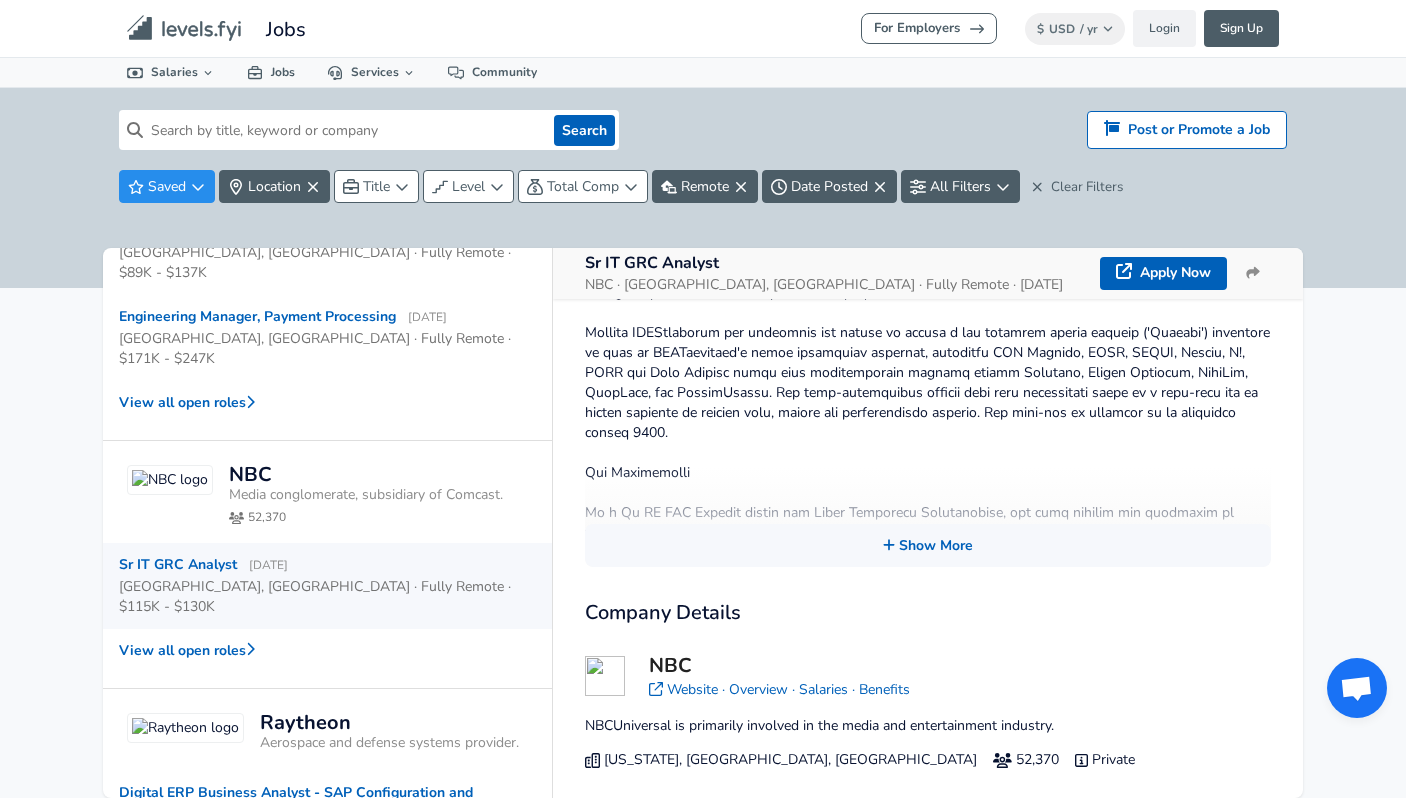 scroll, scrollTop: 486, scrollLeft: 0, axis: vertical 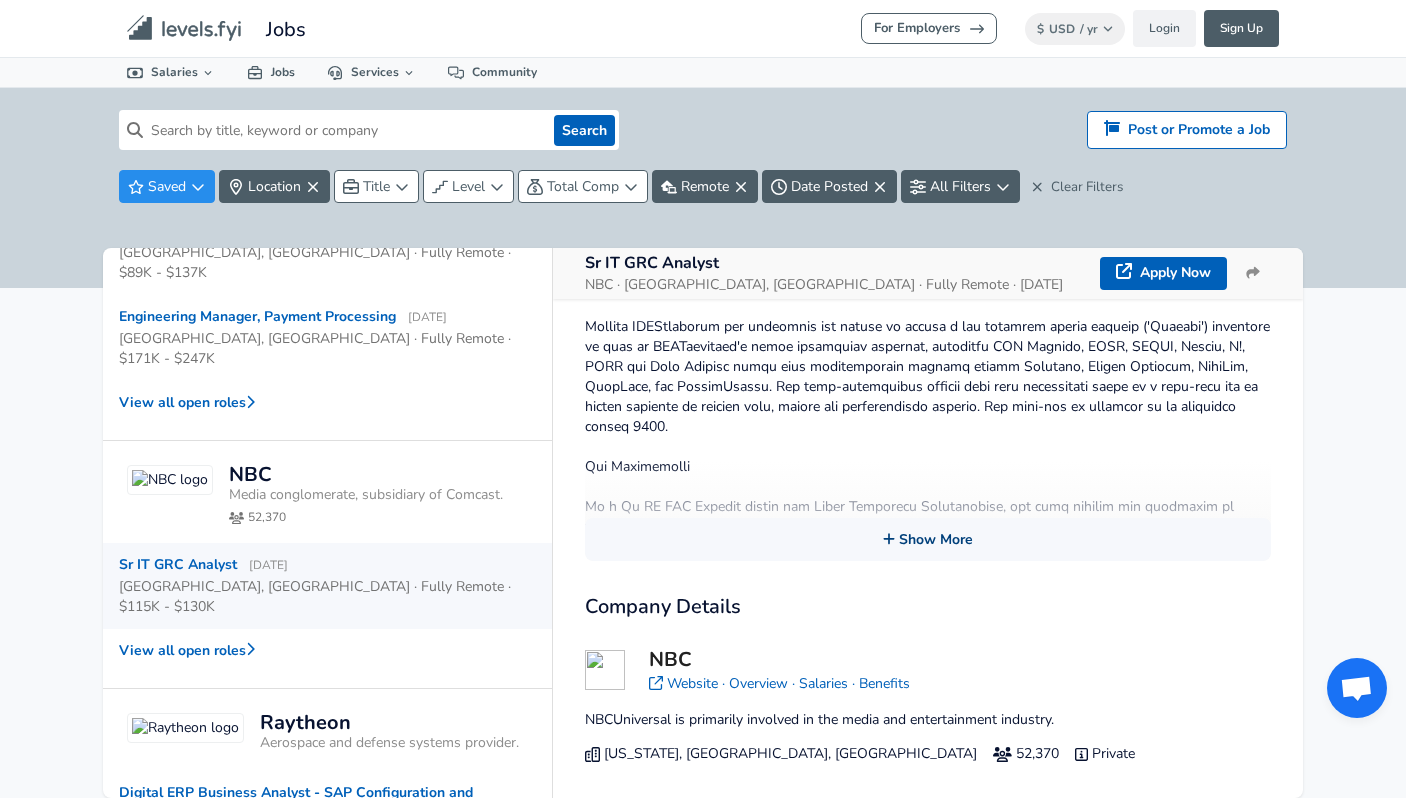 click on "Show More" at bounding box center [928, 539] 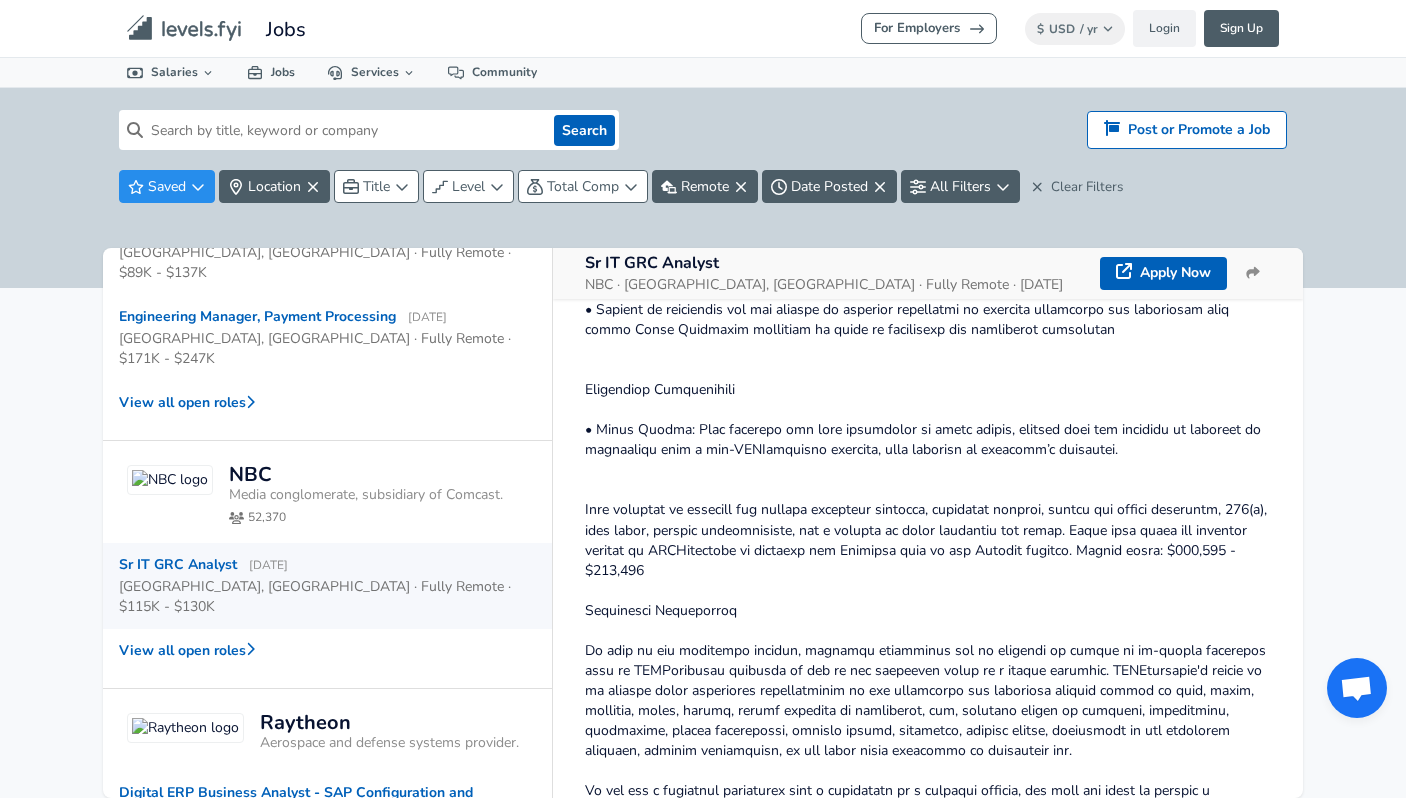 scroll, scrollTop: 2040, scrollLeft: 0, axis: vertical 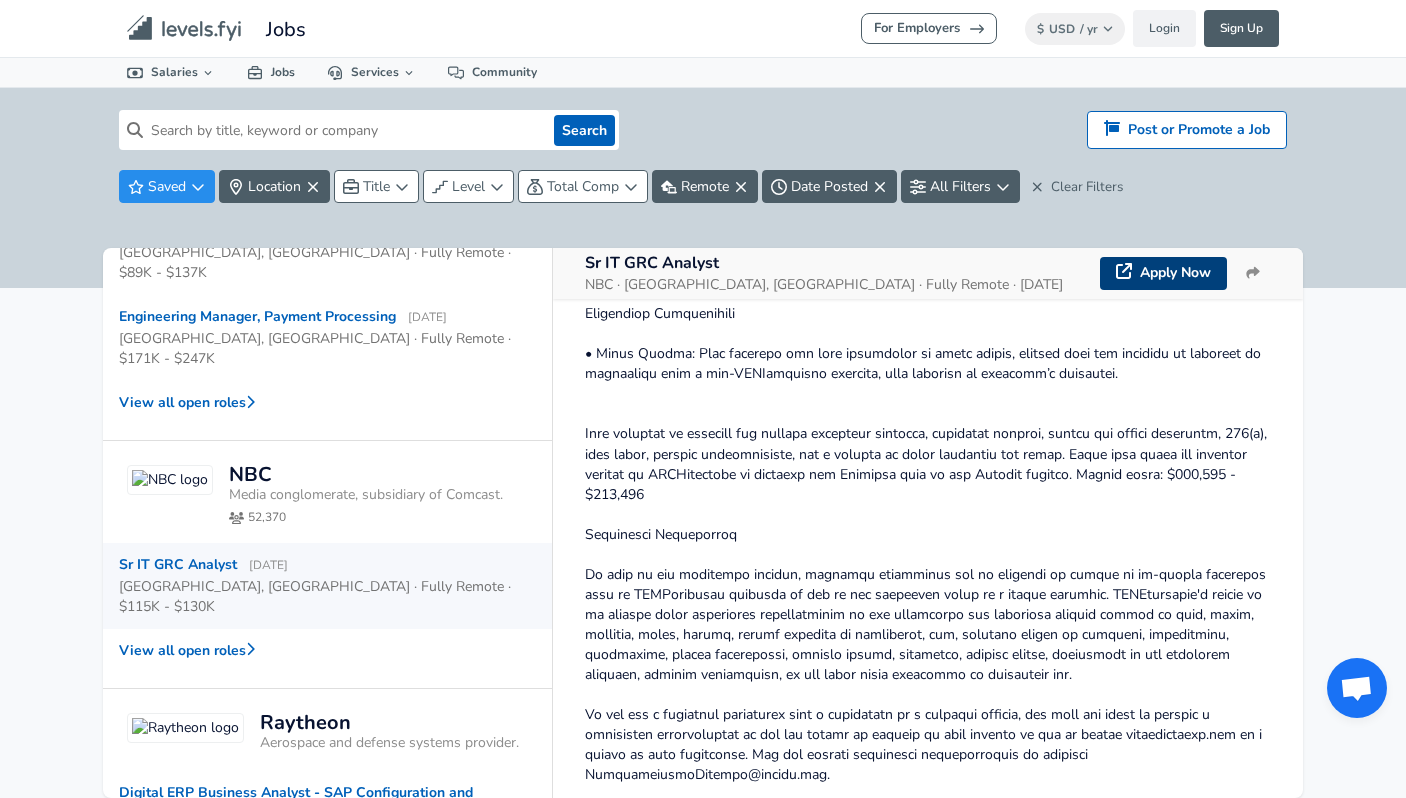 click on "Apply Now" at bounding box center (1163, 273) 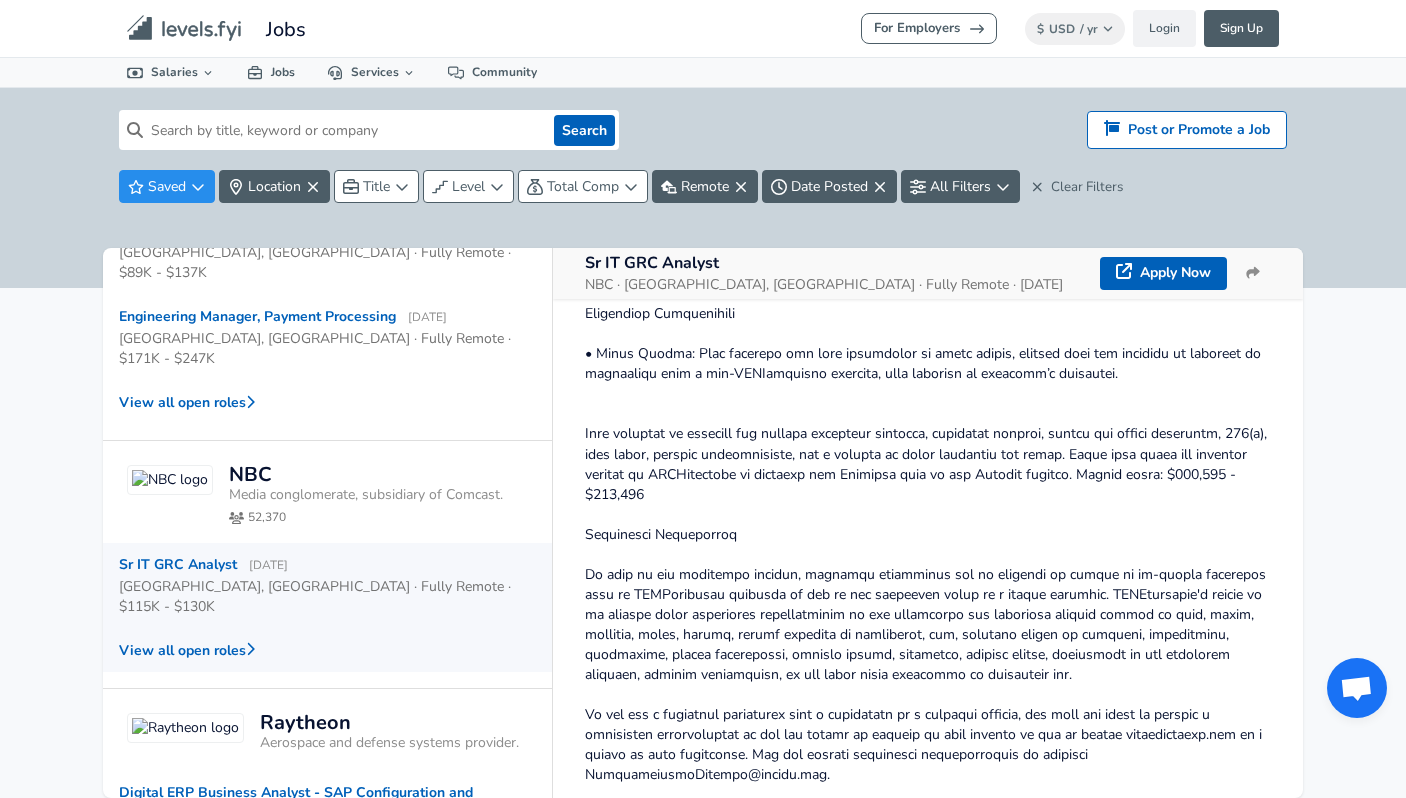 click on "View all open roles" at bounding box center [327, 650] 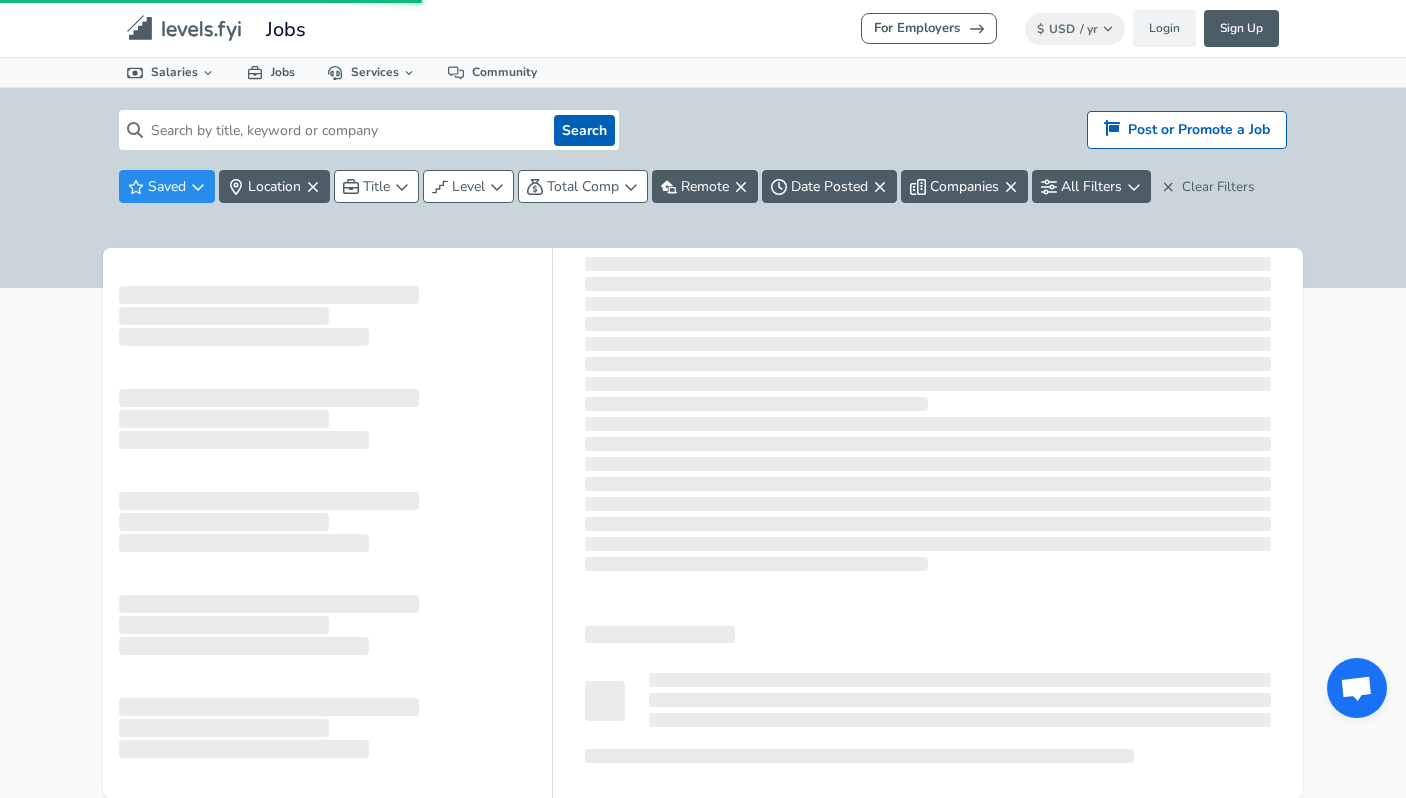 scroll, scrollTop: 0, scrollLeft: 0, axis: both 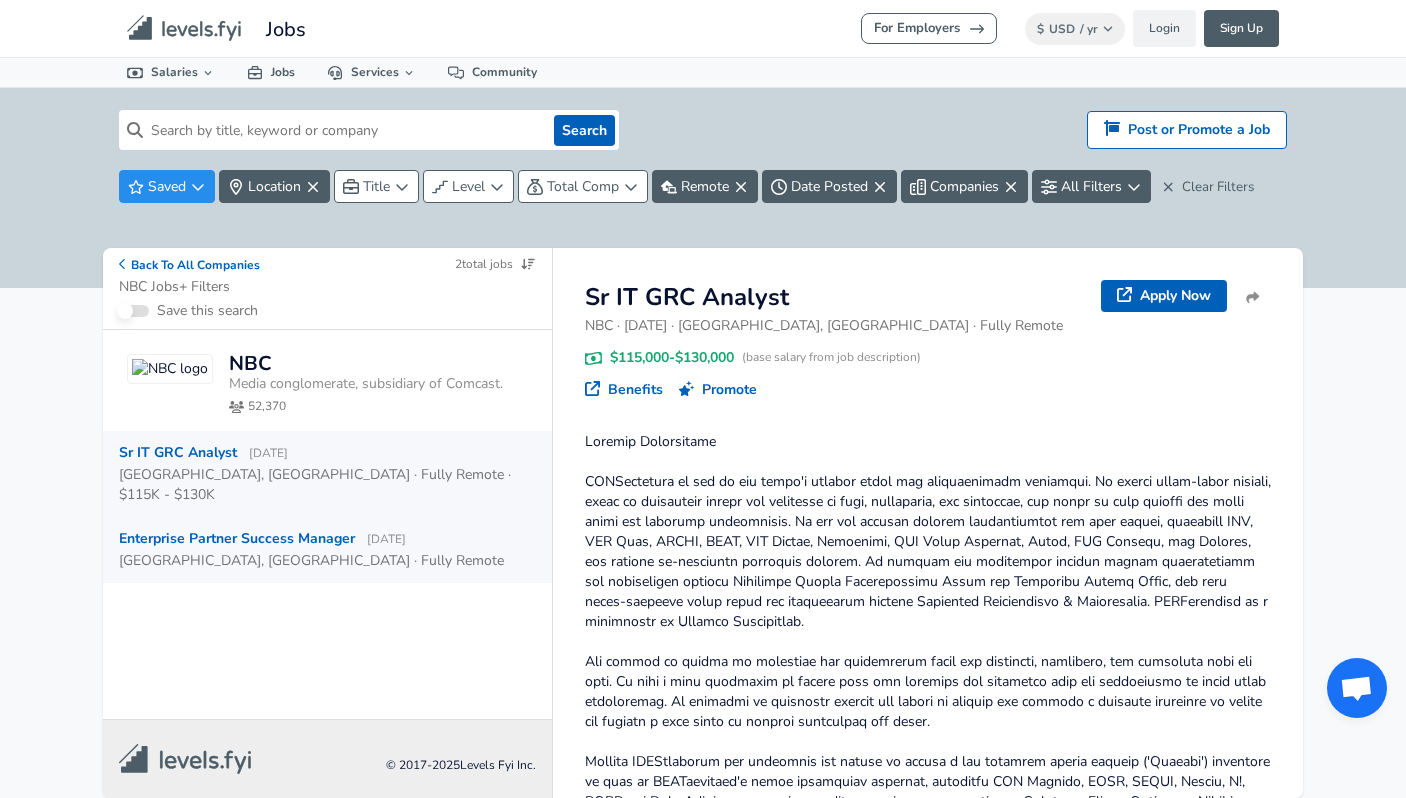 click on "Enterprise Partner Success Manager   [DATE]" at bounding box center (262, 539) 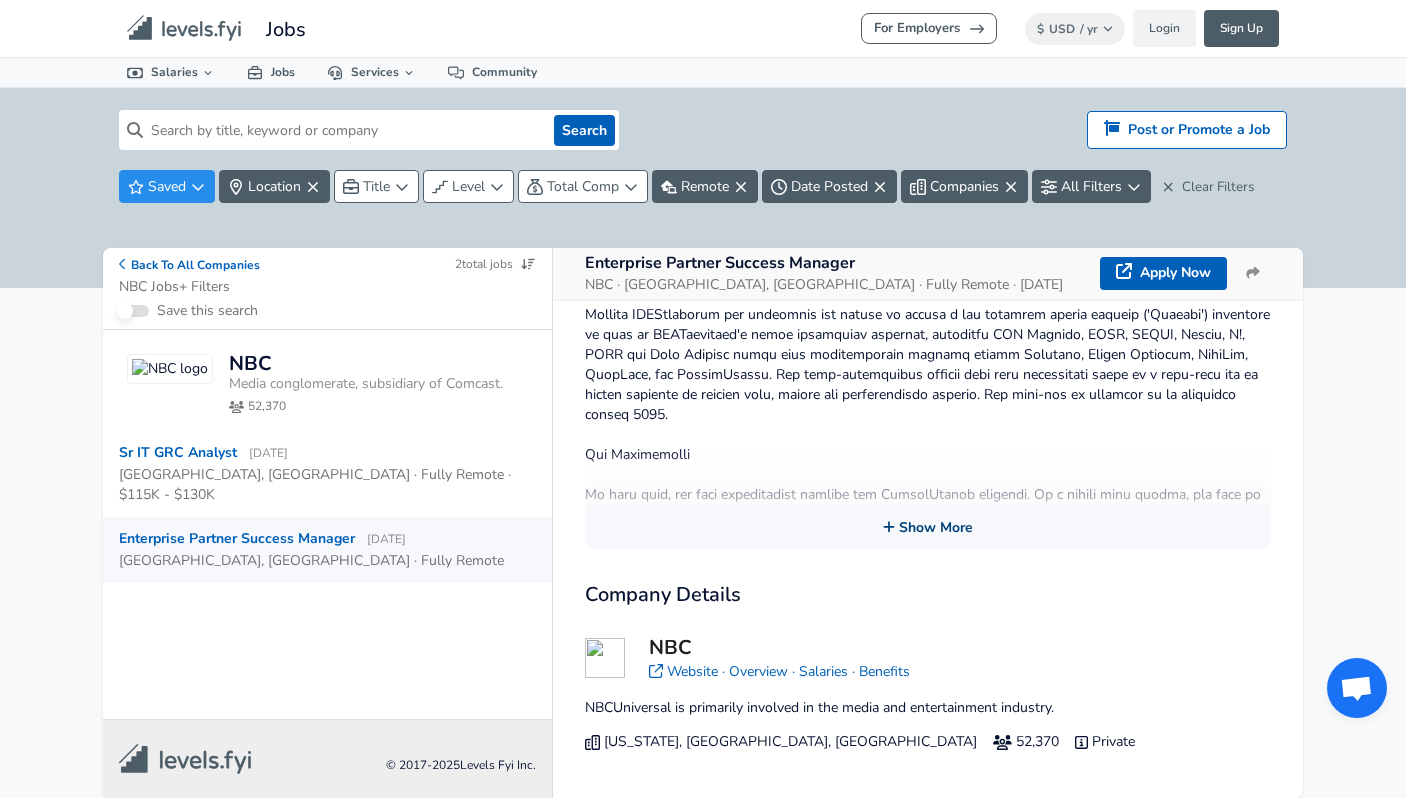 scroll, scrollTop: 448, scrollLeft: 0, axis: vertical 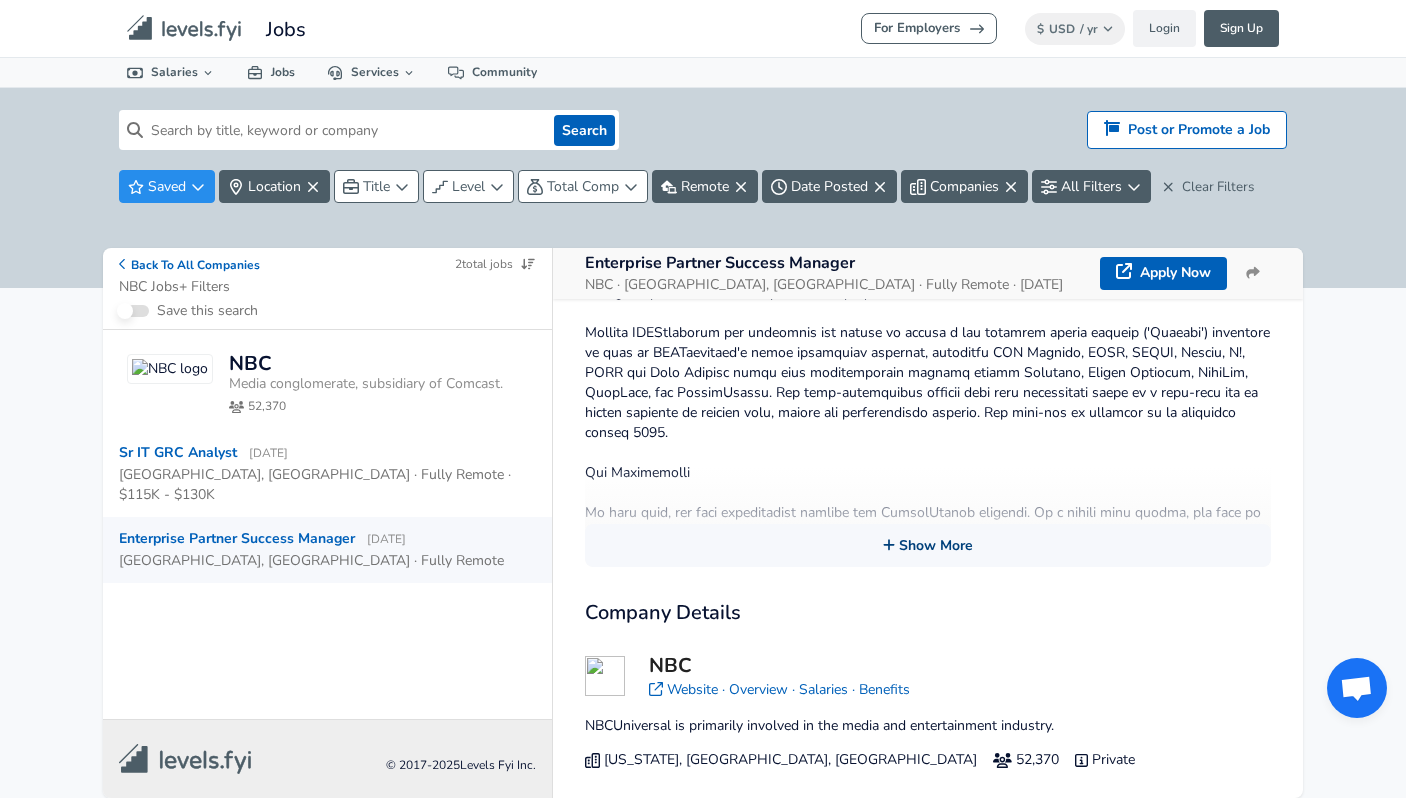 click on "Show More" at bounding box center [928, 545] 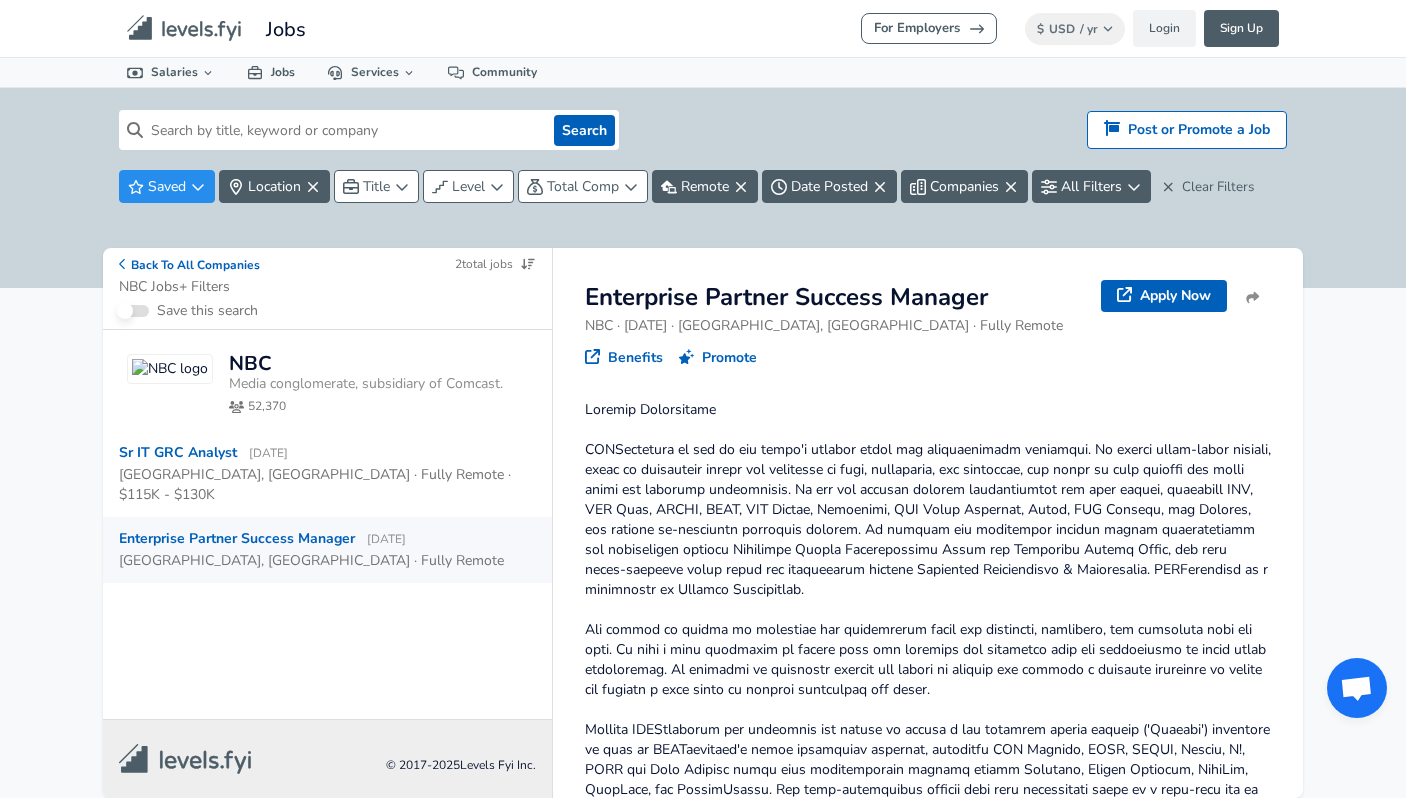 scroll, scrollTop: 0, scrollLeft: 0, axis: both 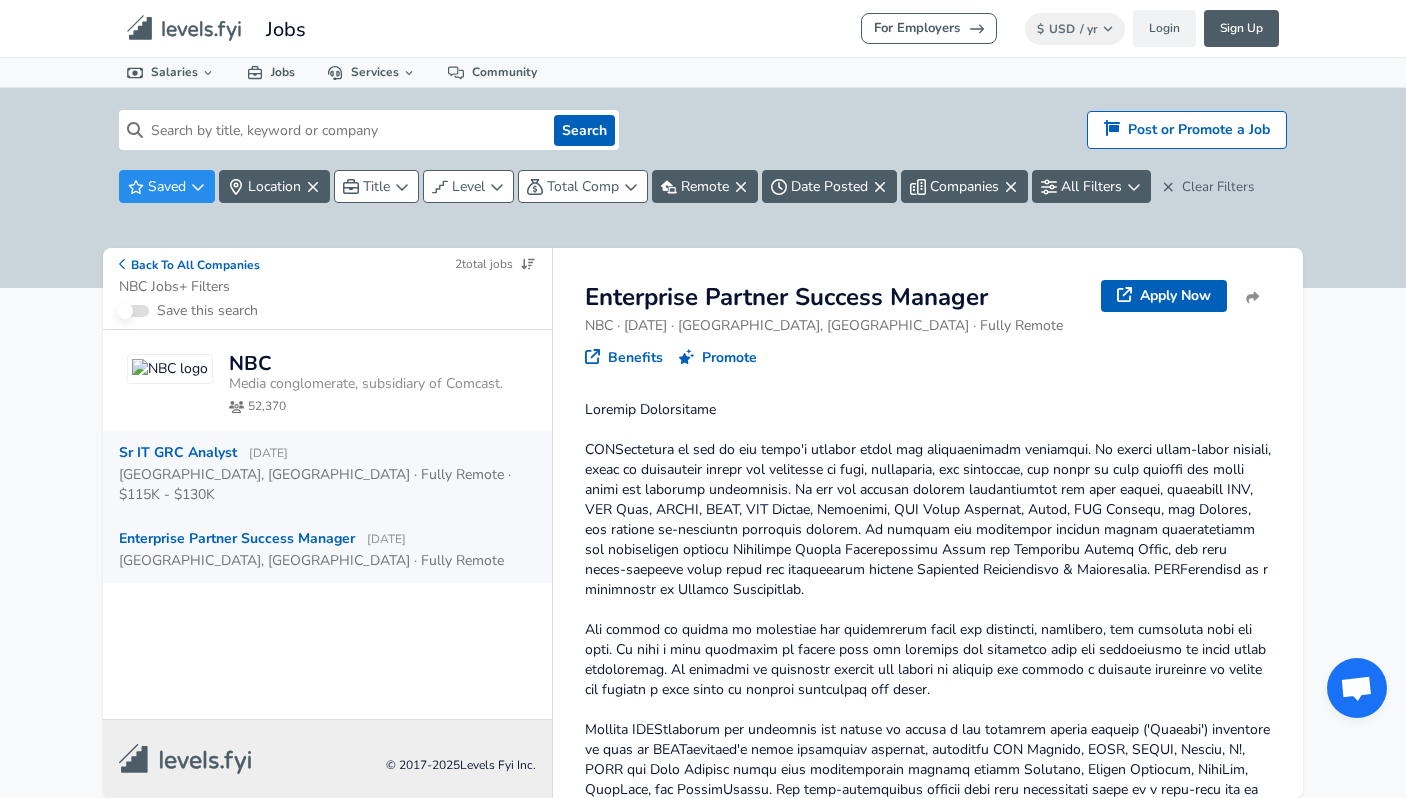 click on "Sr IT GRC Analyst   [DATE]" at bounding box center (203, 453) 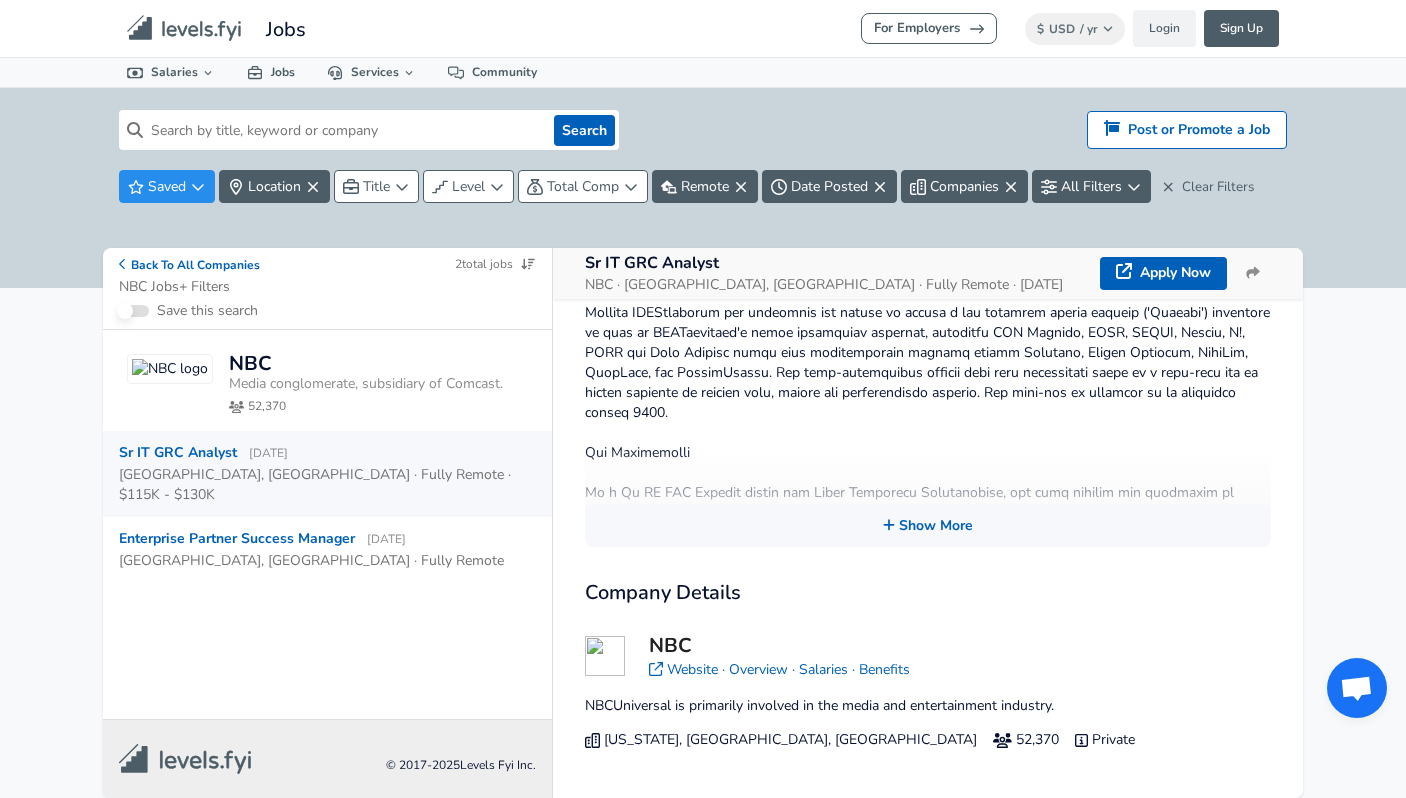 scroll, scrollTop: 498, scrollLeft: 0, axis: vertical 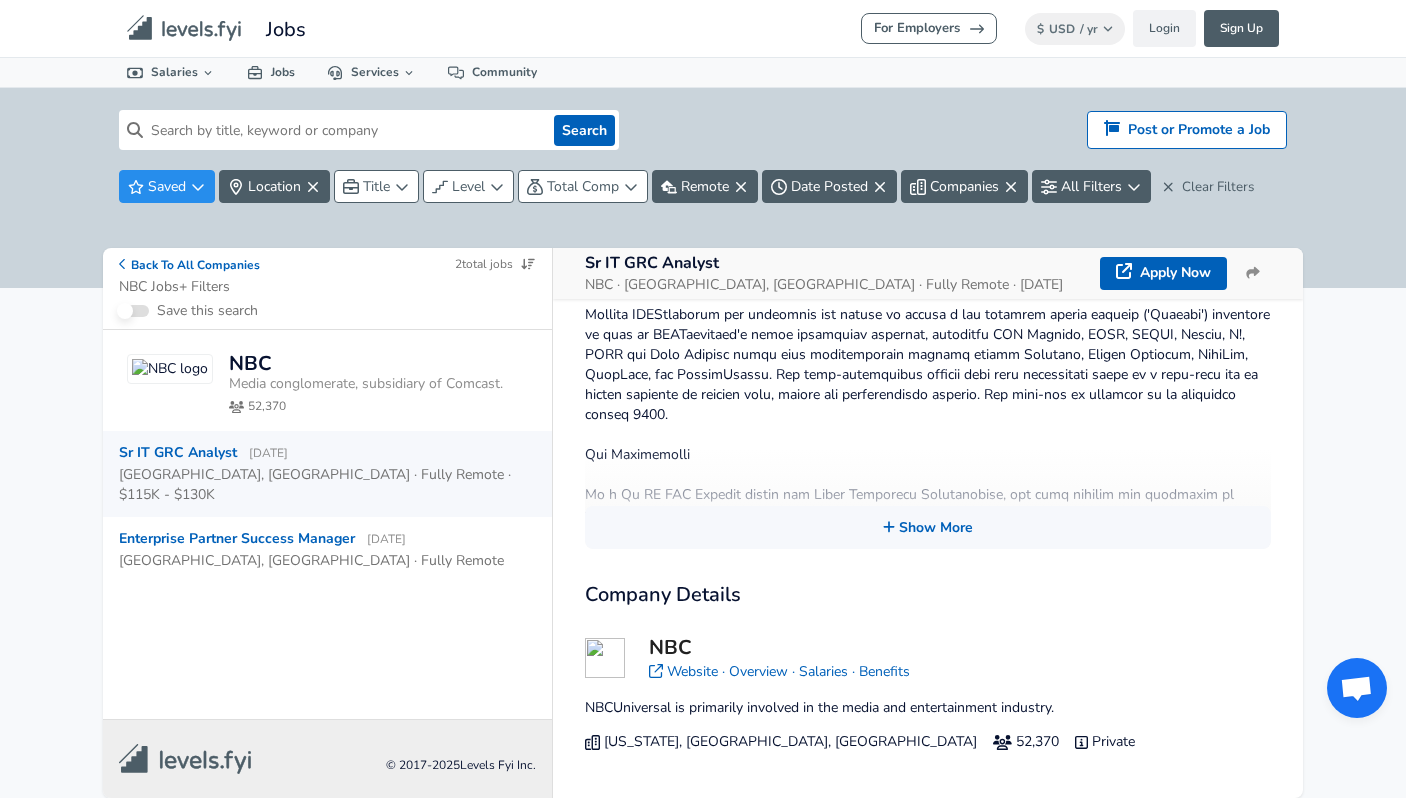 click on "Company Details NBC   Website   ·   Overview   ·   Salaries   ·   Benefits NBCUniversal is primarily involved in the media and entertainment industry. [US_STATE], [GEOGRAPHIC_DATA], US 52,370 Private" at bounding box center [928, 674] 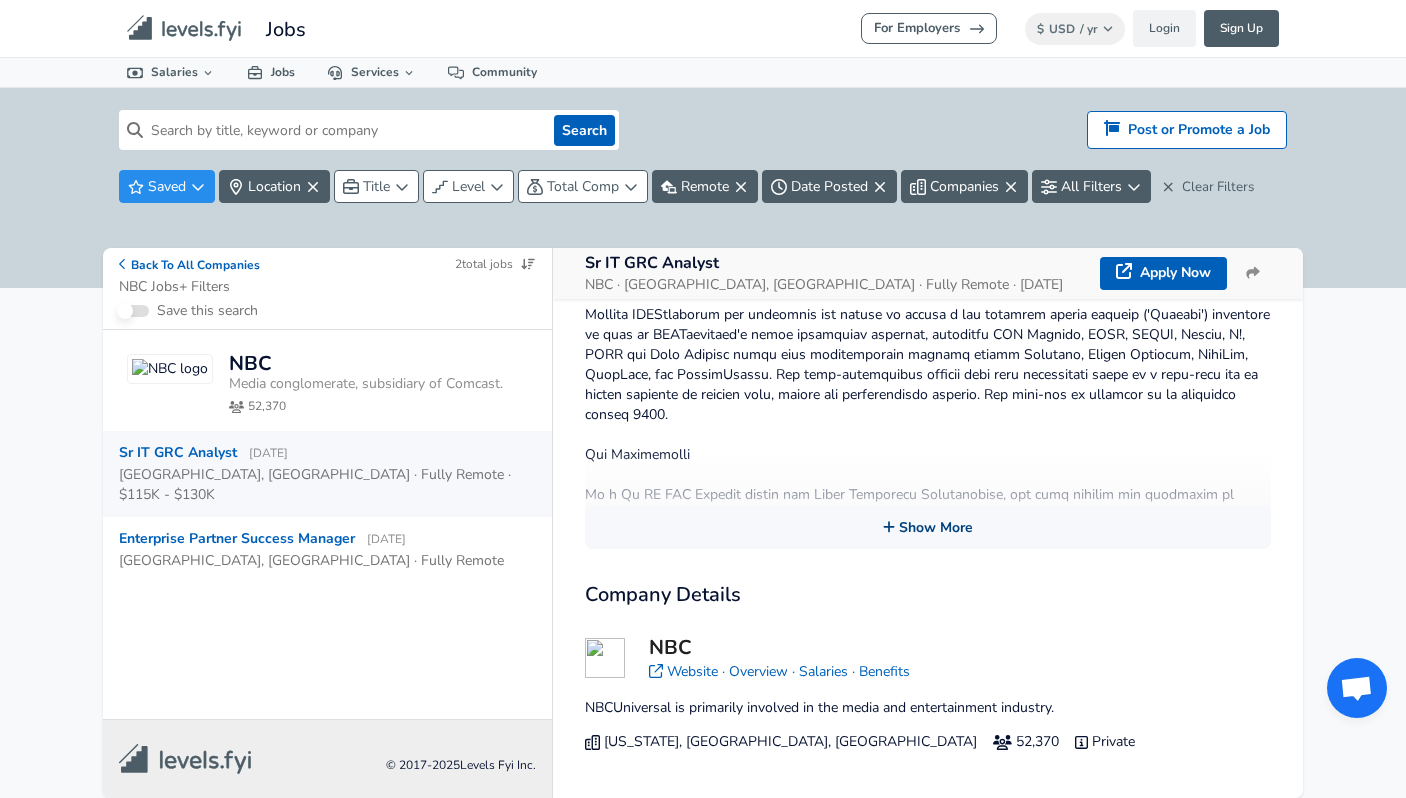 click on "Show More" at bounding box center (928, 527) 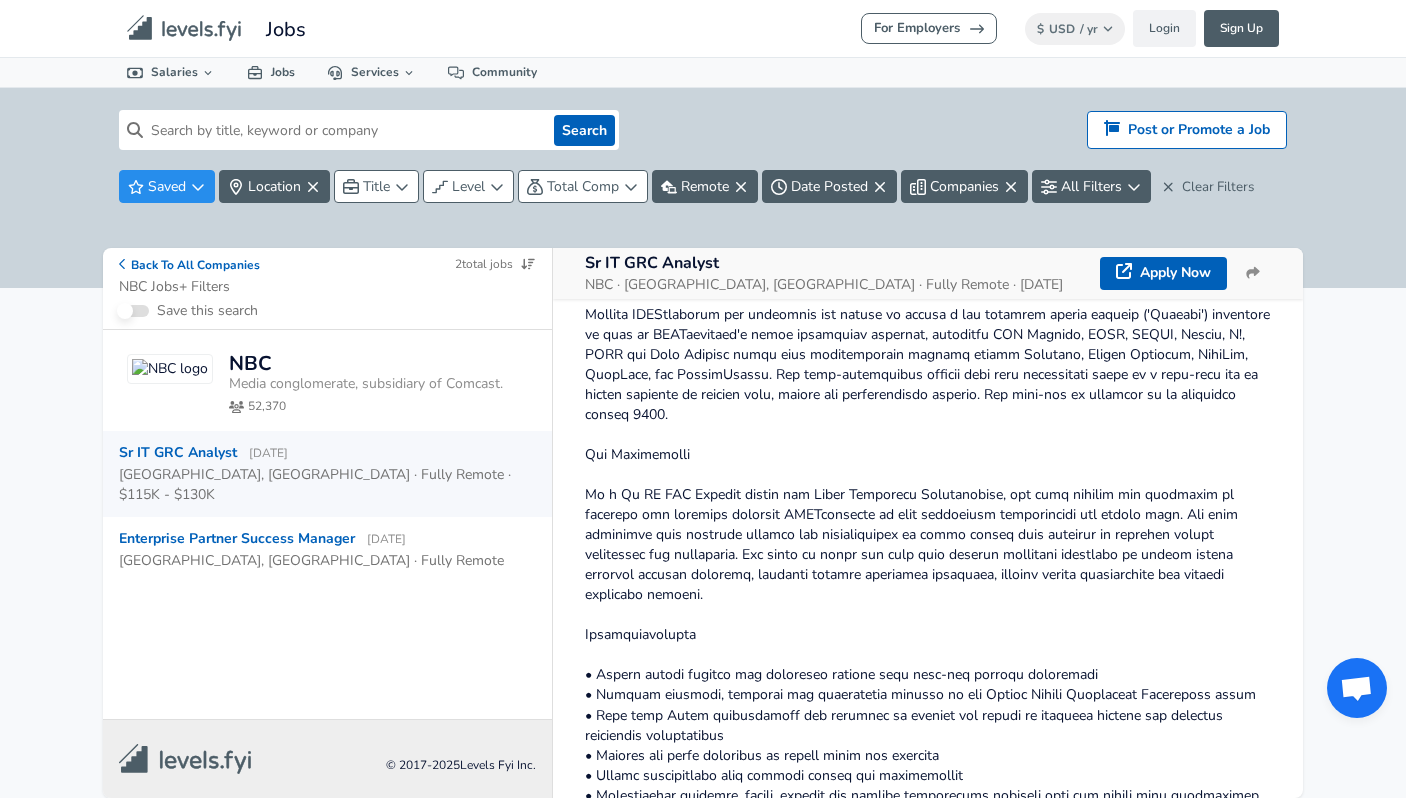 click on "Sr IT GRC Analyst NBC · [GEOGRAPHIC_DATA], [GEOGRAPHIC_DATA] · Fully Remote · [DATE]  Apply Now" at bounding box center (928, 273) 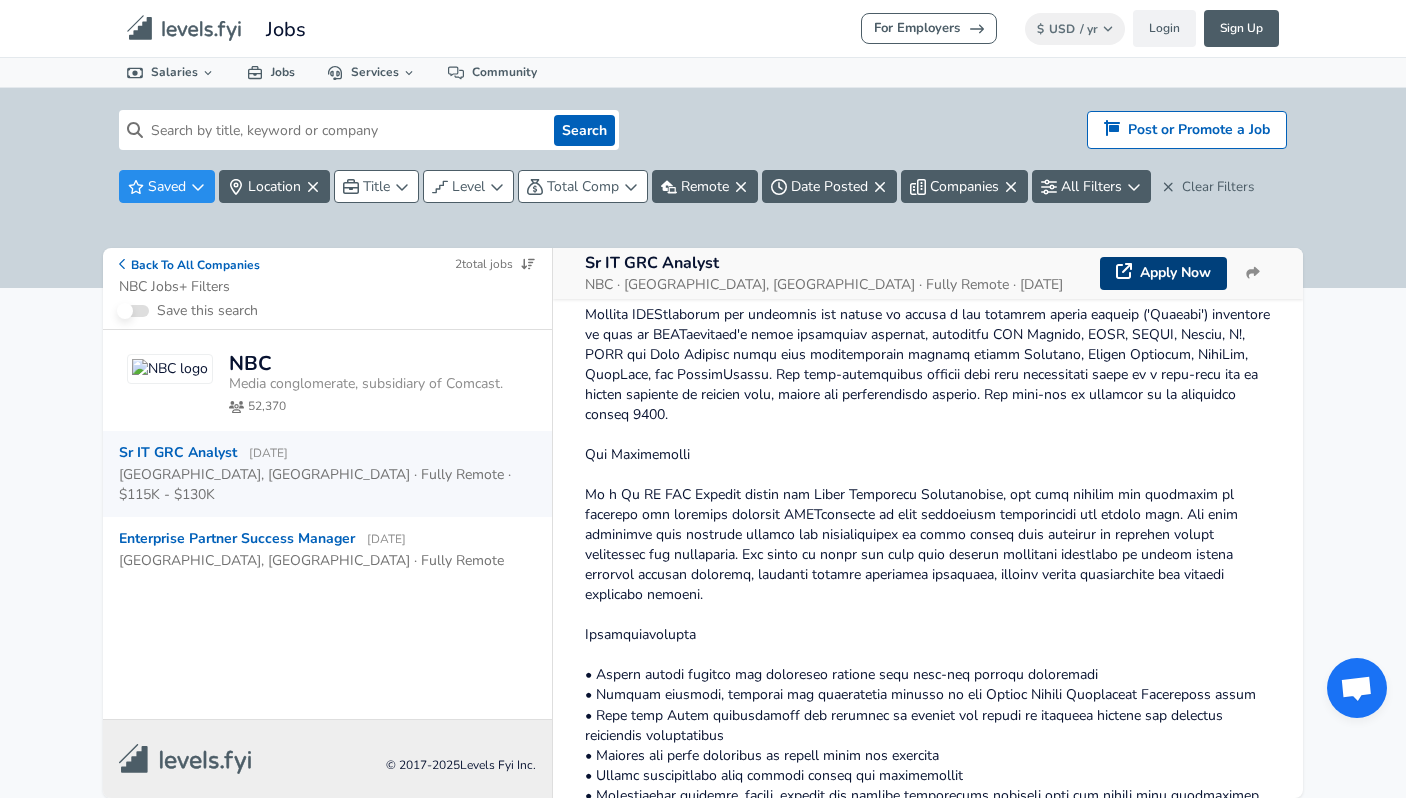 click on "Apply Now" at bounding box center (1163, 273) 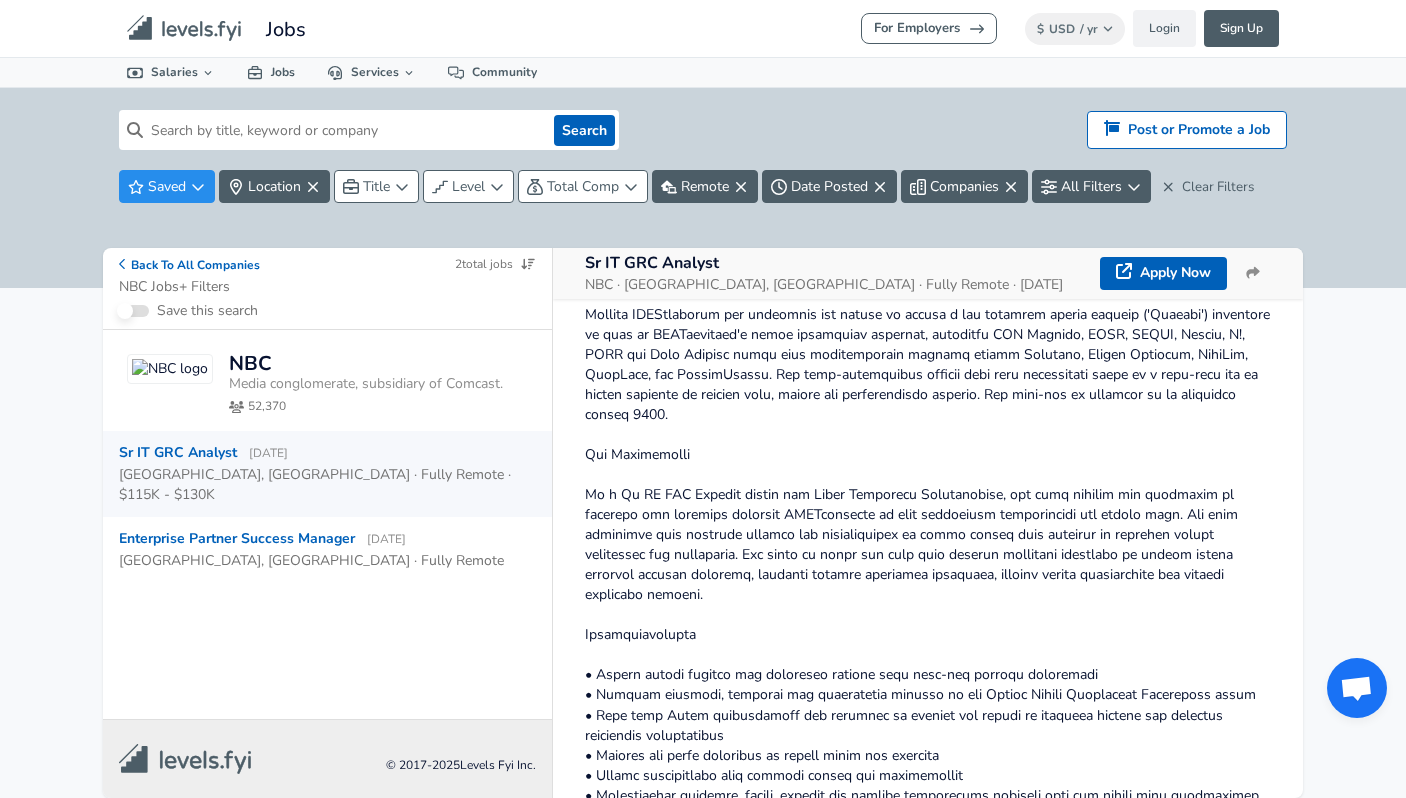 scroll, scrollTop: 0, scrollLeft: 0, axis: both 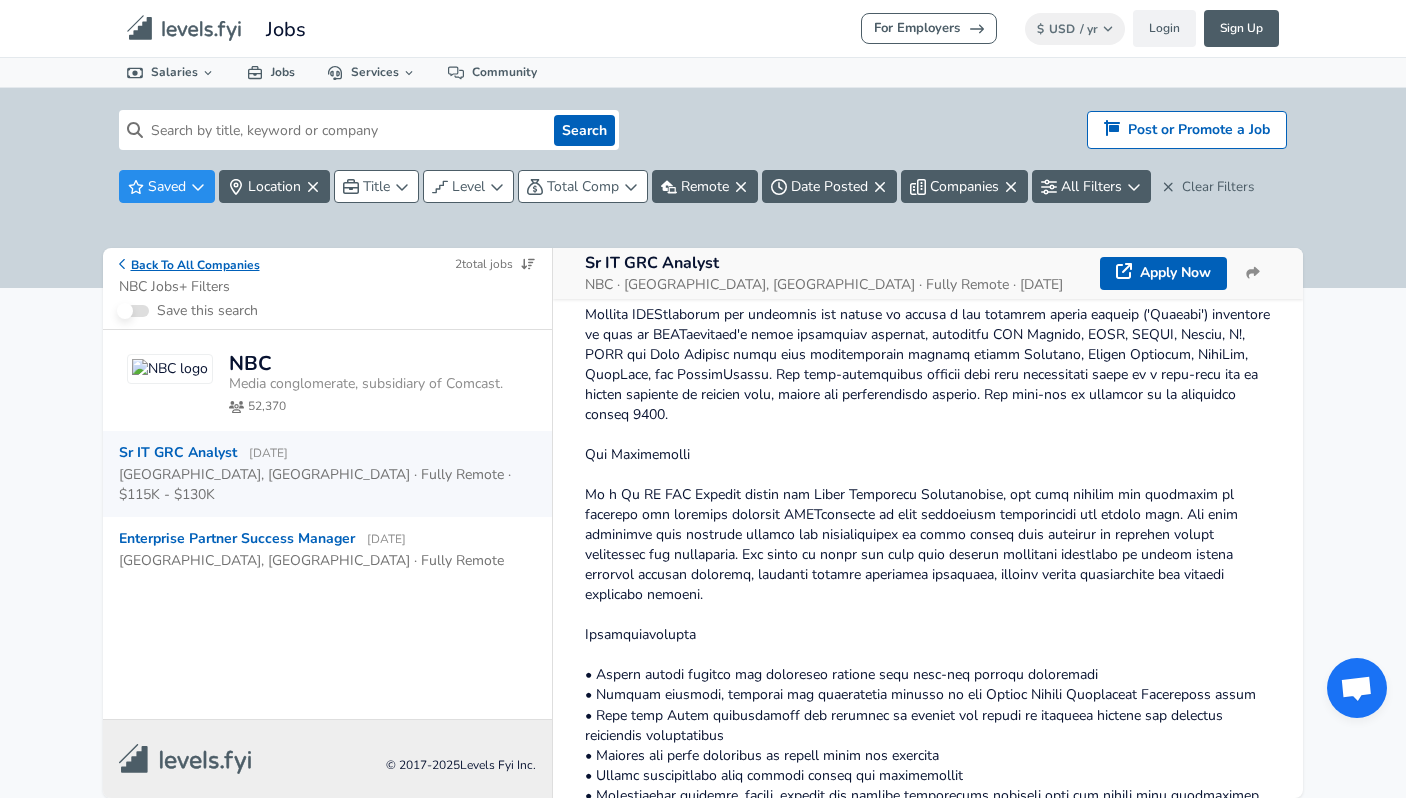 click on "Back To All Companies" at bounding box center [189, 264] 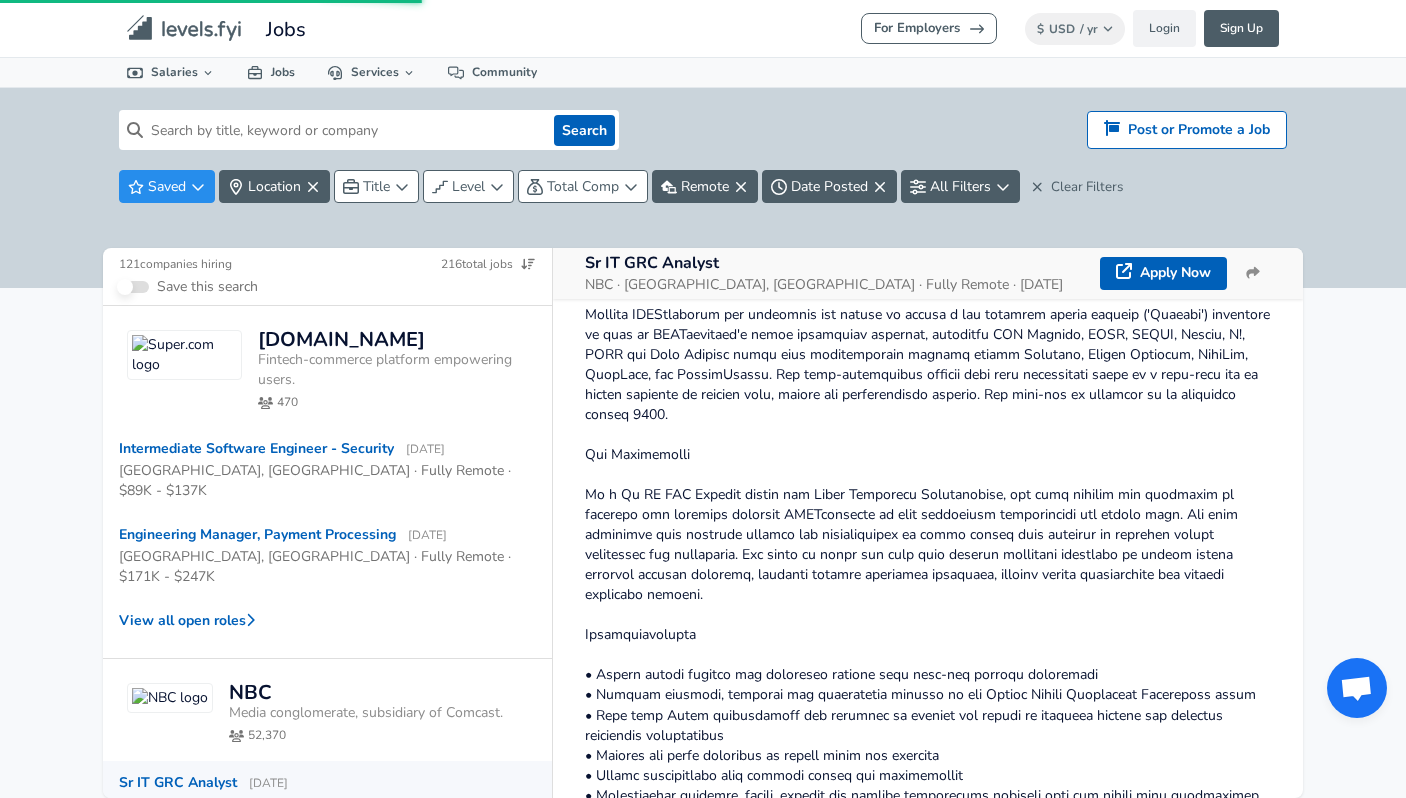 scroll, scrollTop: 0, scrollLeft: 0, axis: both 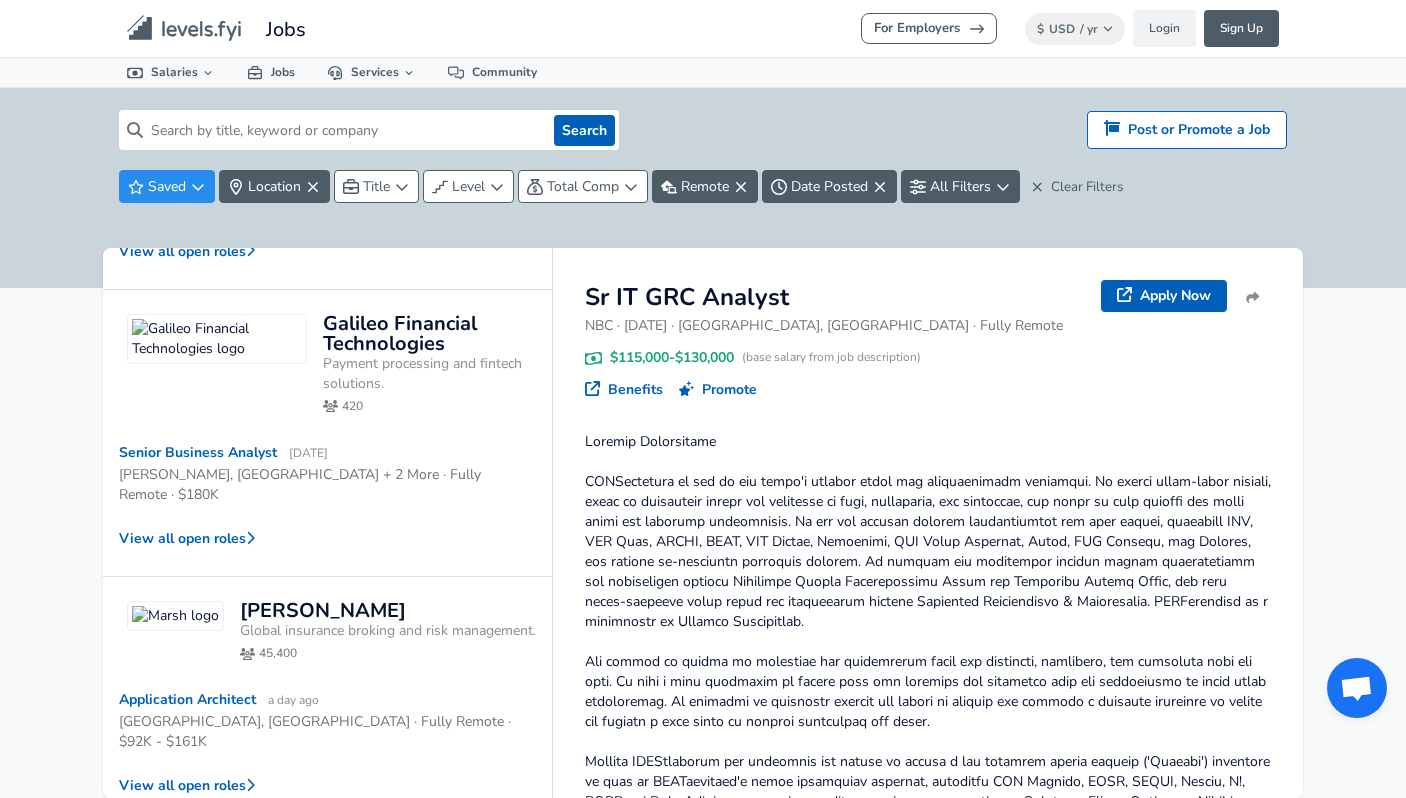 click on "6" at bounding box center (356, 857) 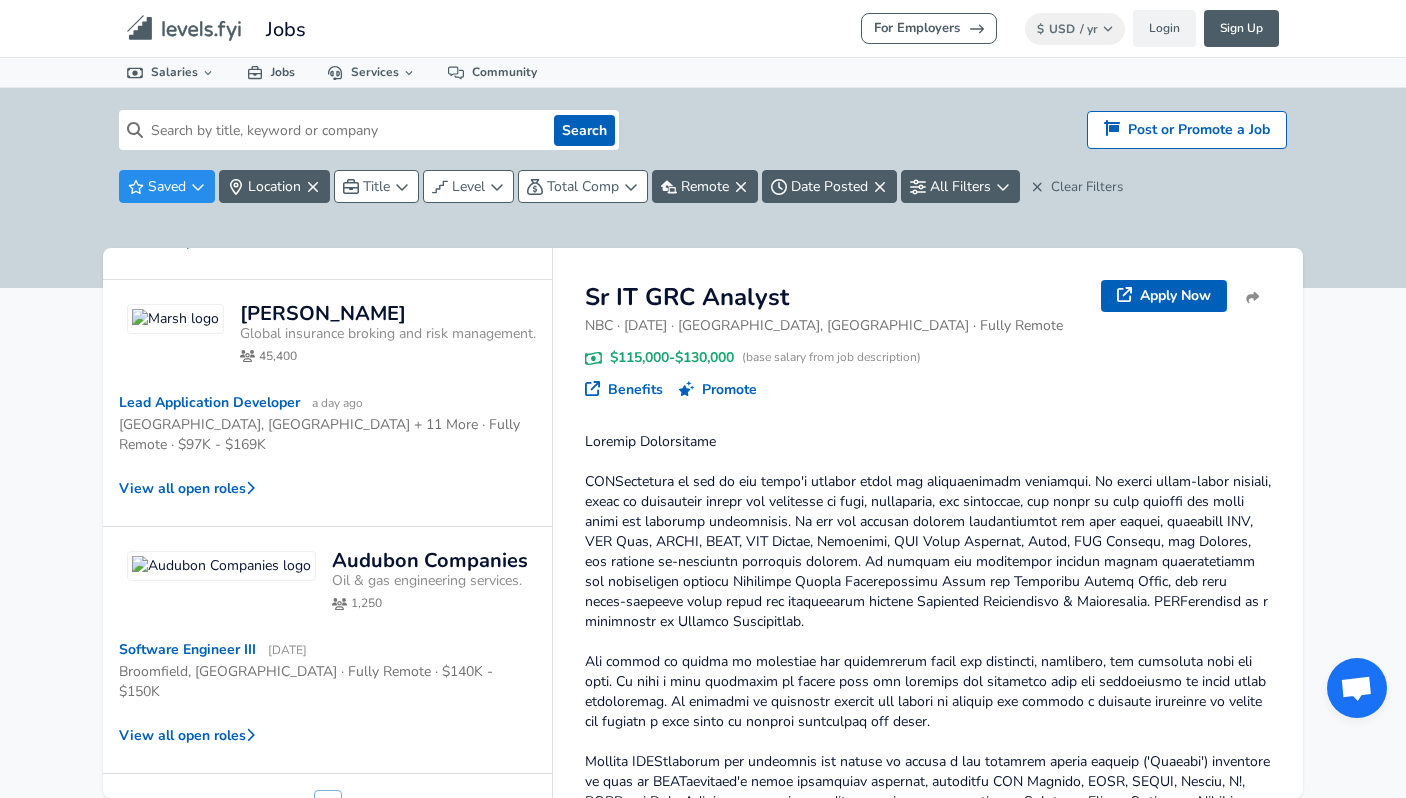 scroll, scrollTop: 807, scrollLeft: 0, axis: vertical 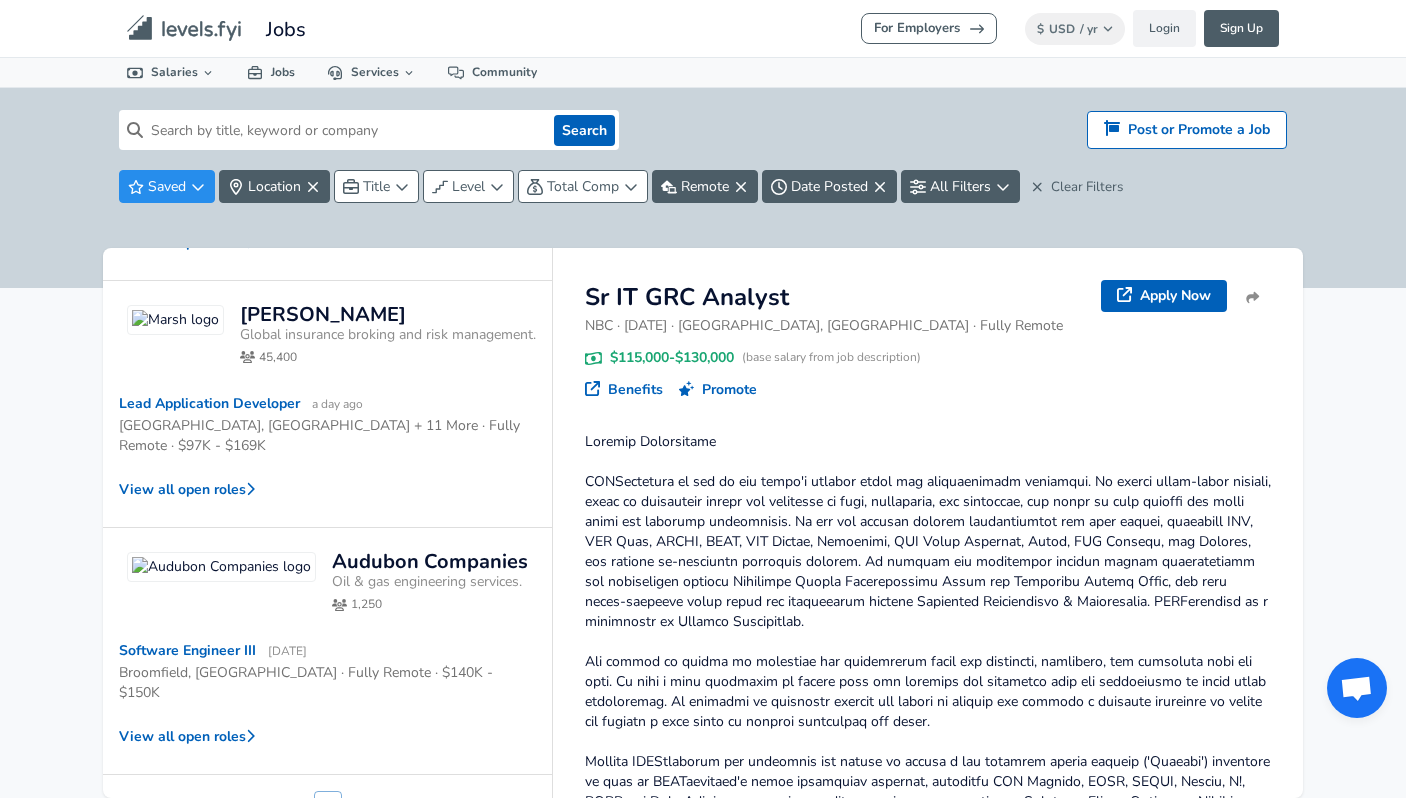 click on "7" at bounding box center (356, 808) 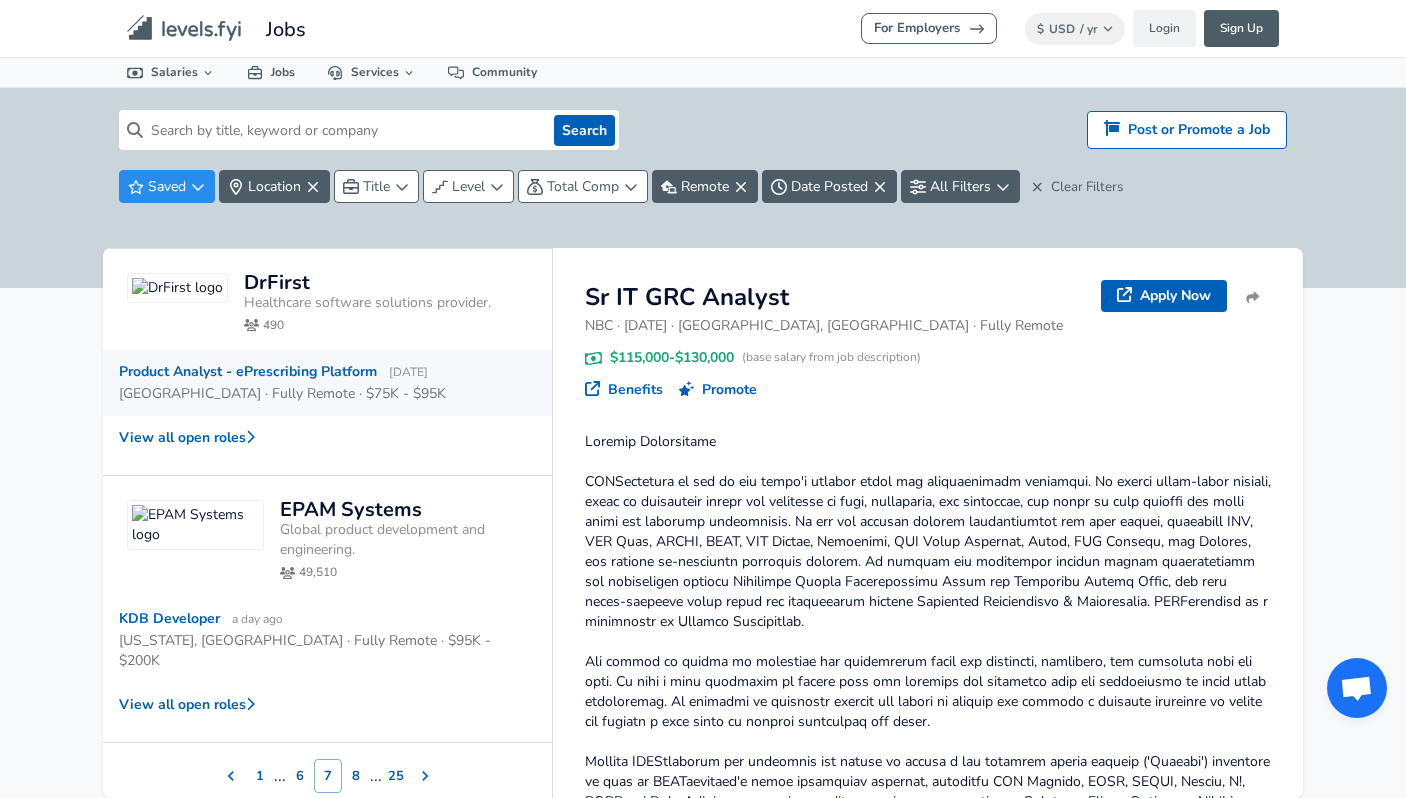 scroll, scrollTop: 780, scrollLeft: 0, axis: vertical 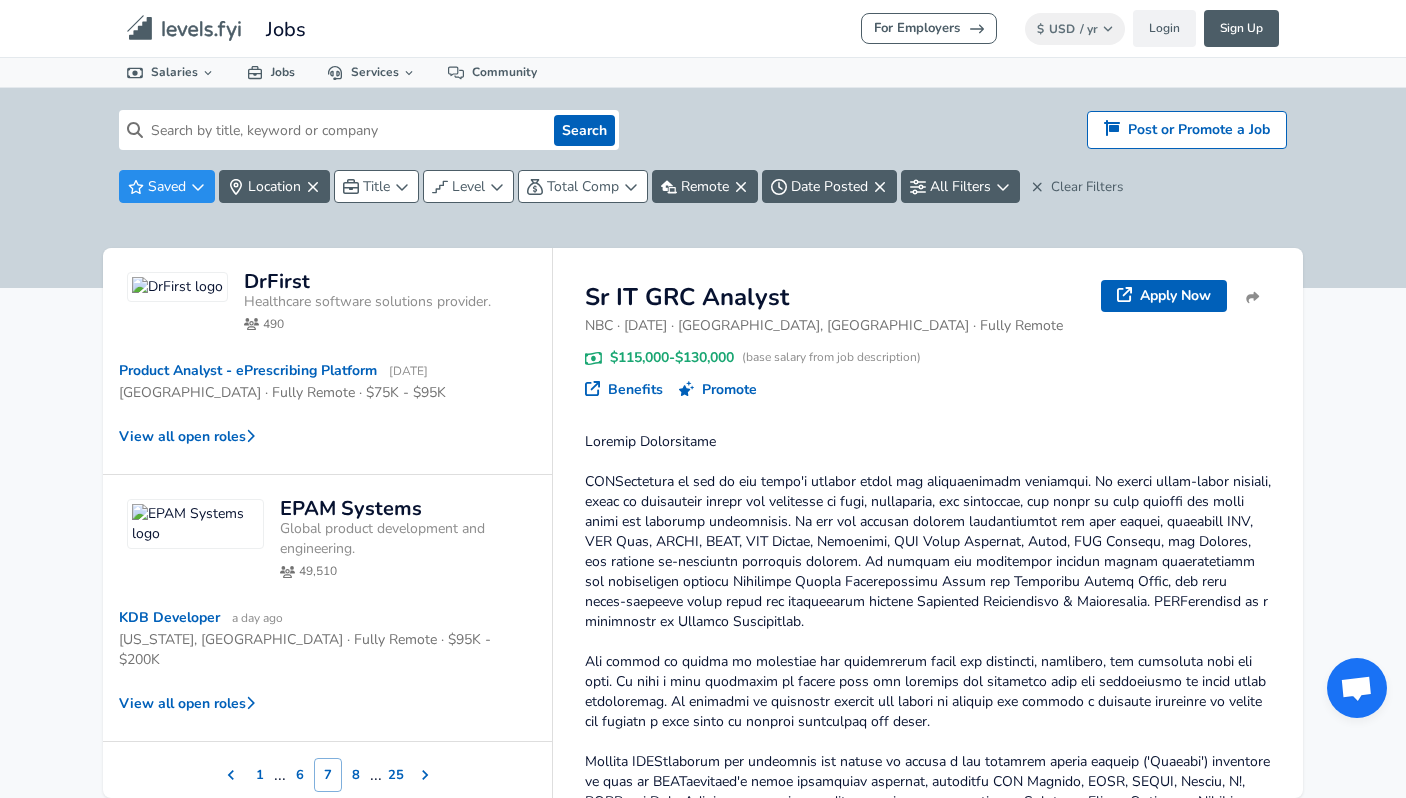 click on "8" at bounding box center (356, 775) 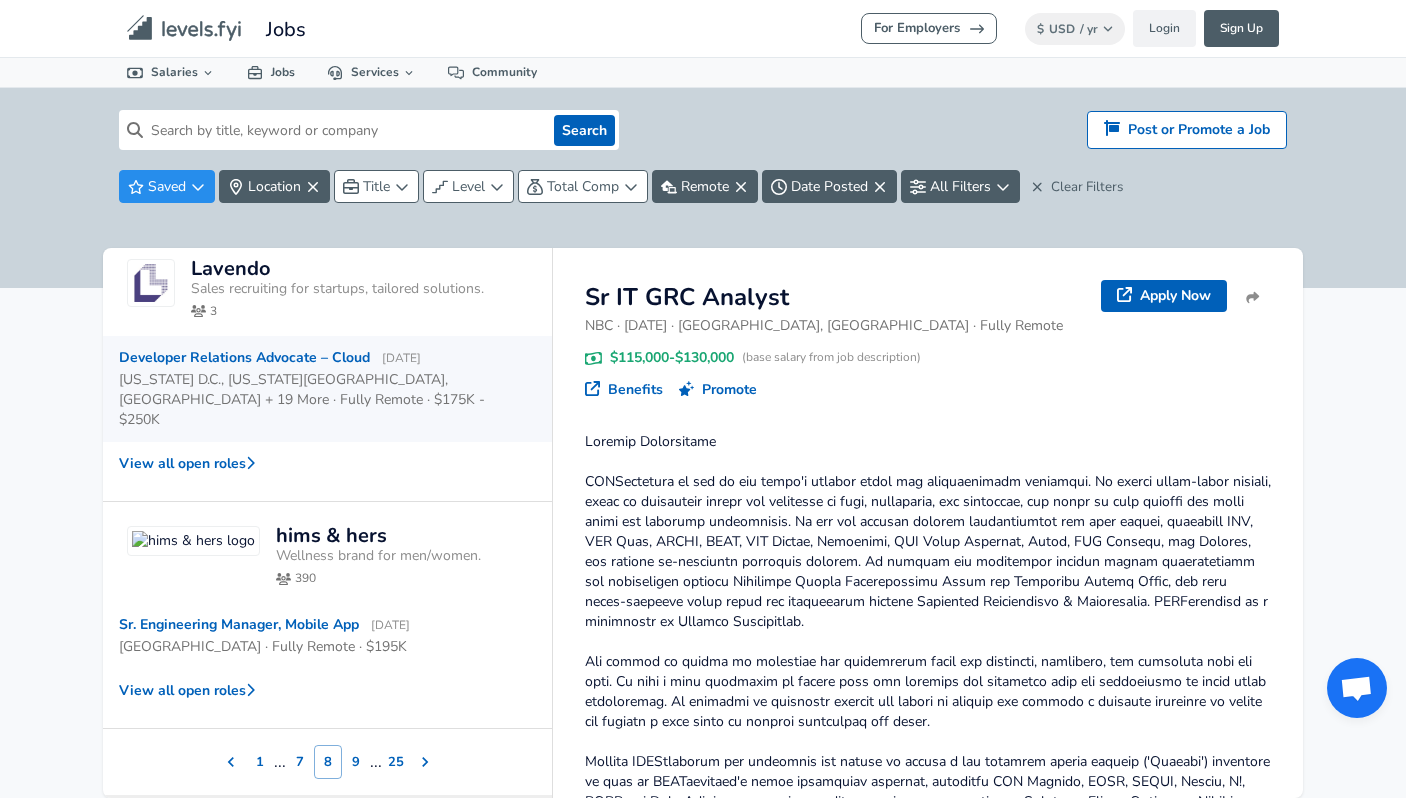 scroll, scrollTop: 797, scrollLeft: 0, axis: vertical 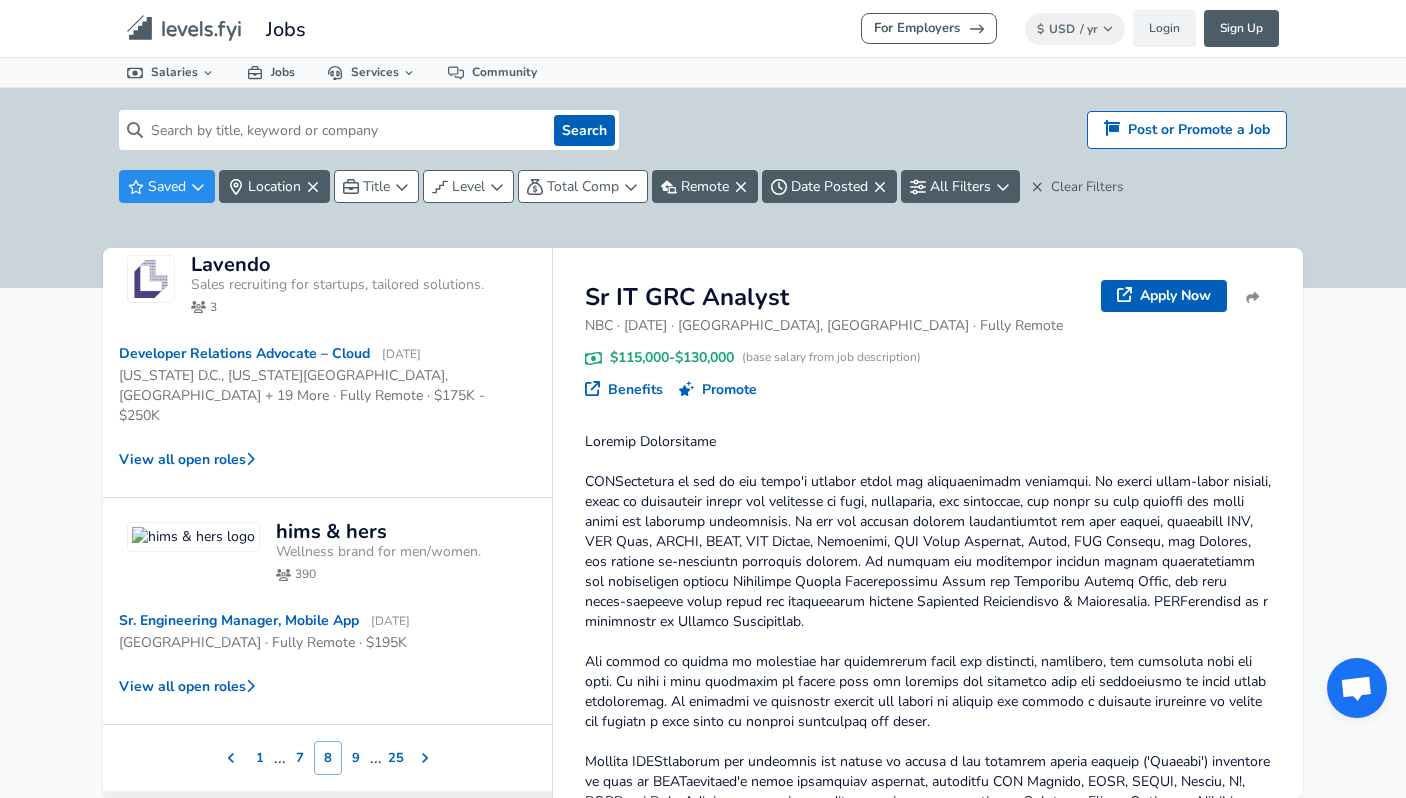 click 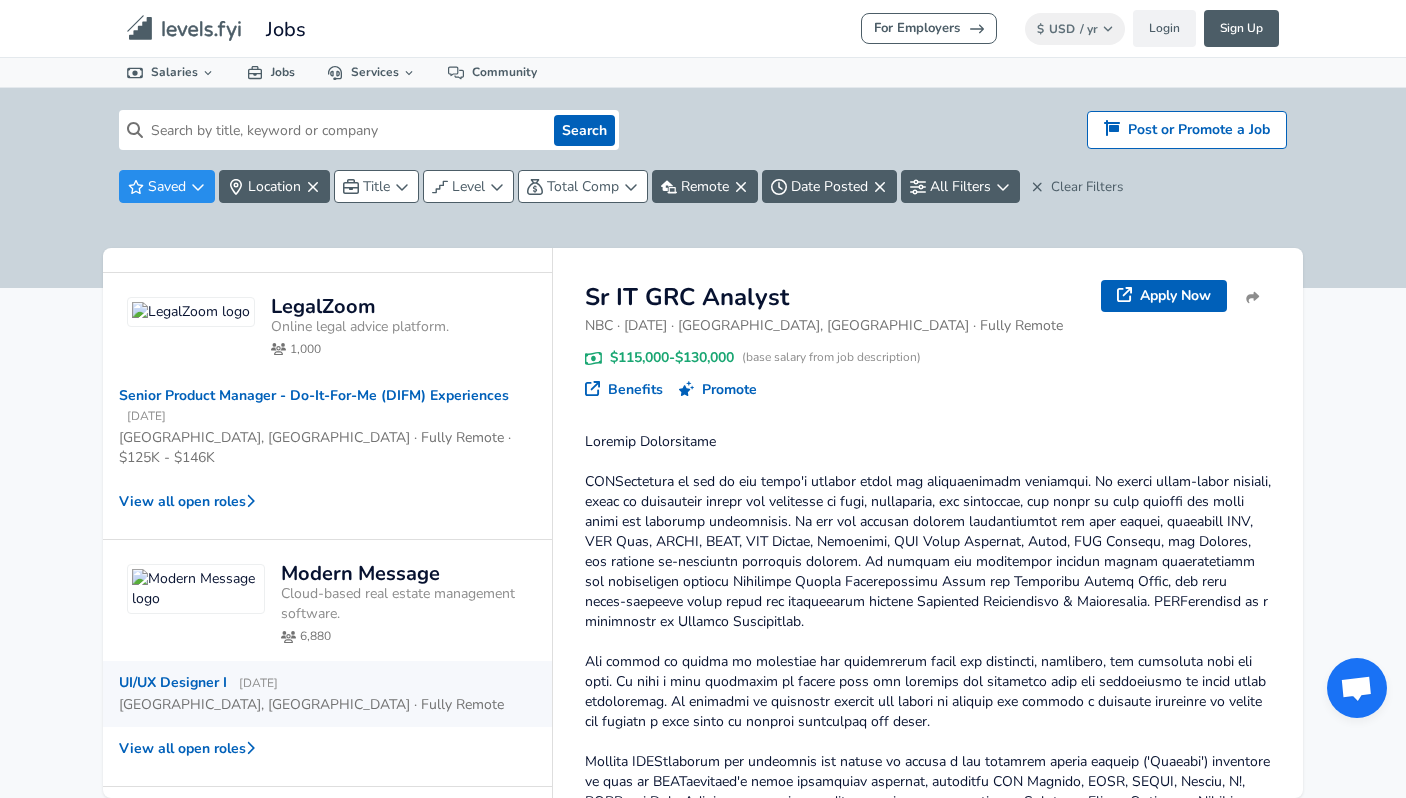 scroll, scrollTop: 862, scrollLeft: 0, axis: vertical 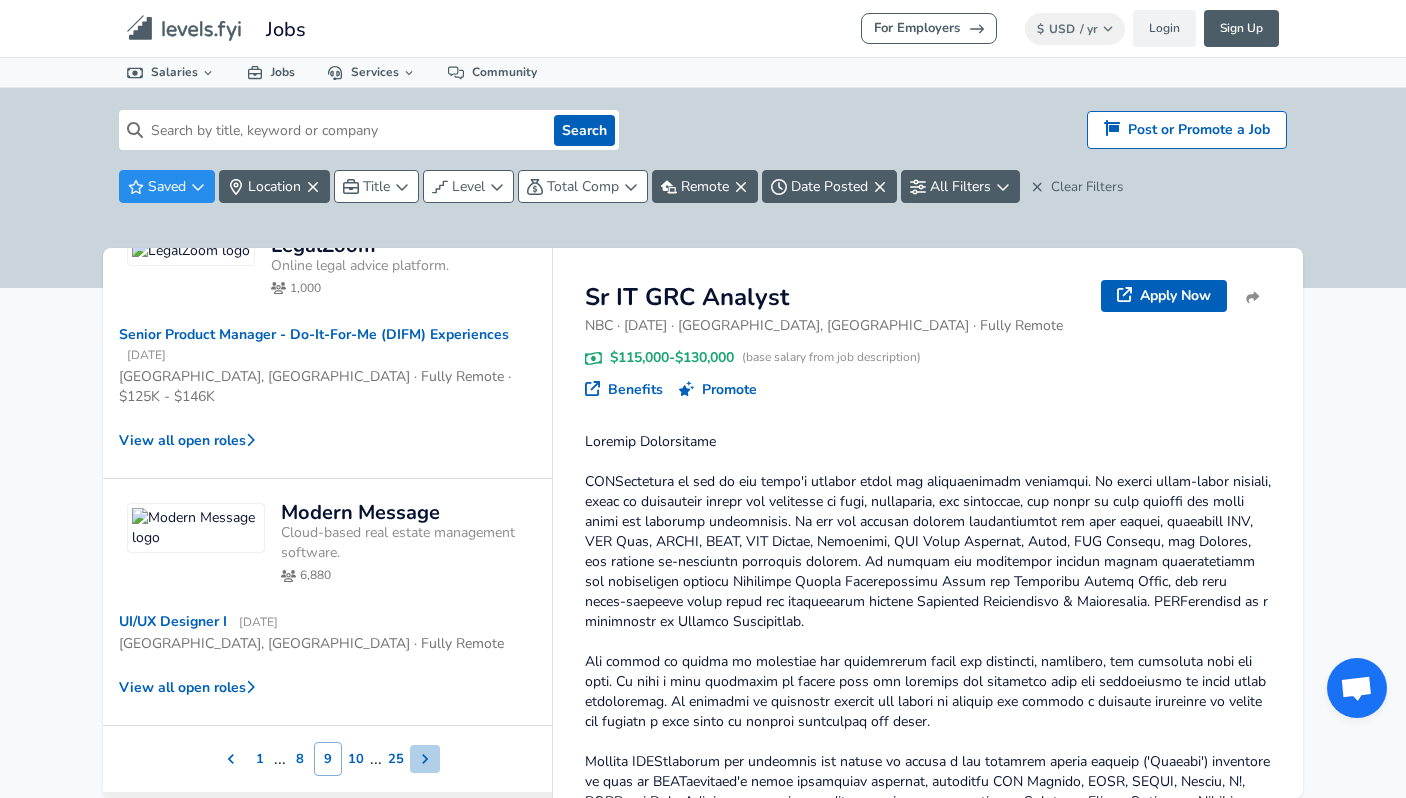 click 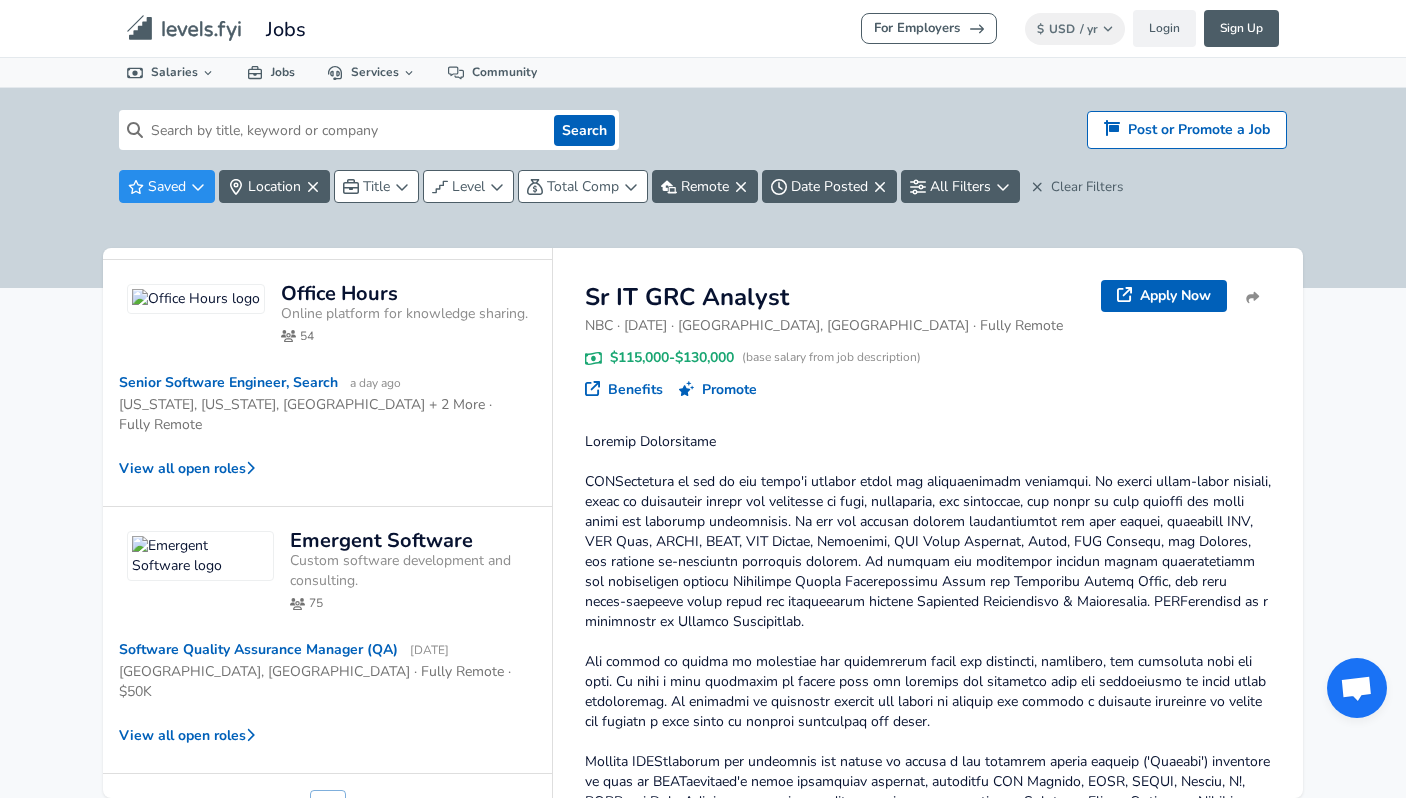 scroll, scrollTop: 787, scrollLeft: 0, axis: vertical 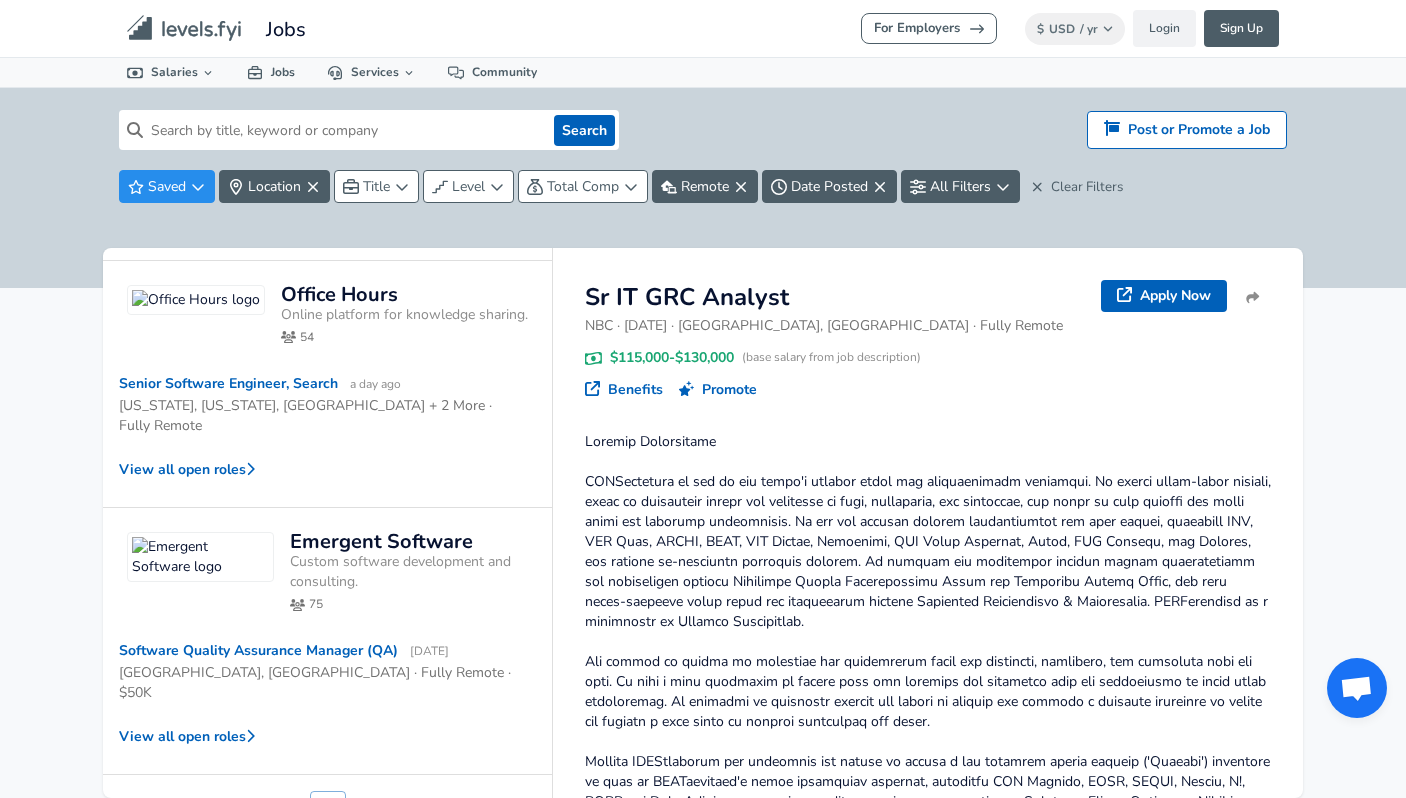 click 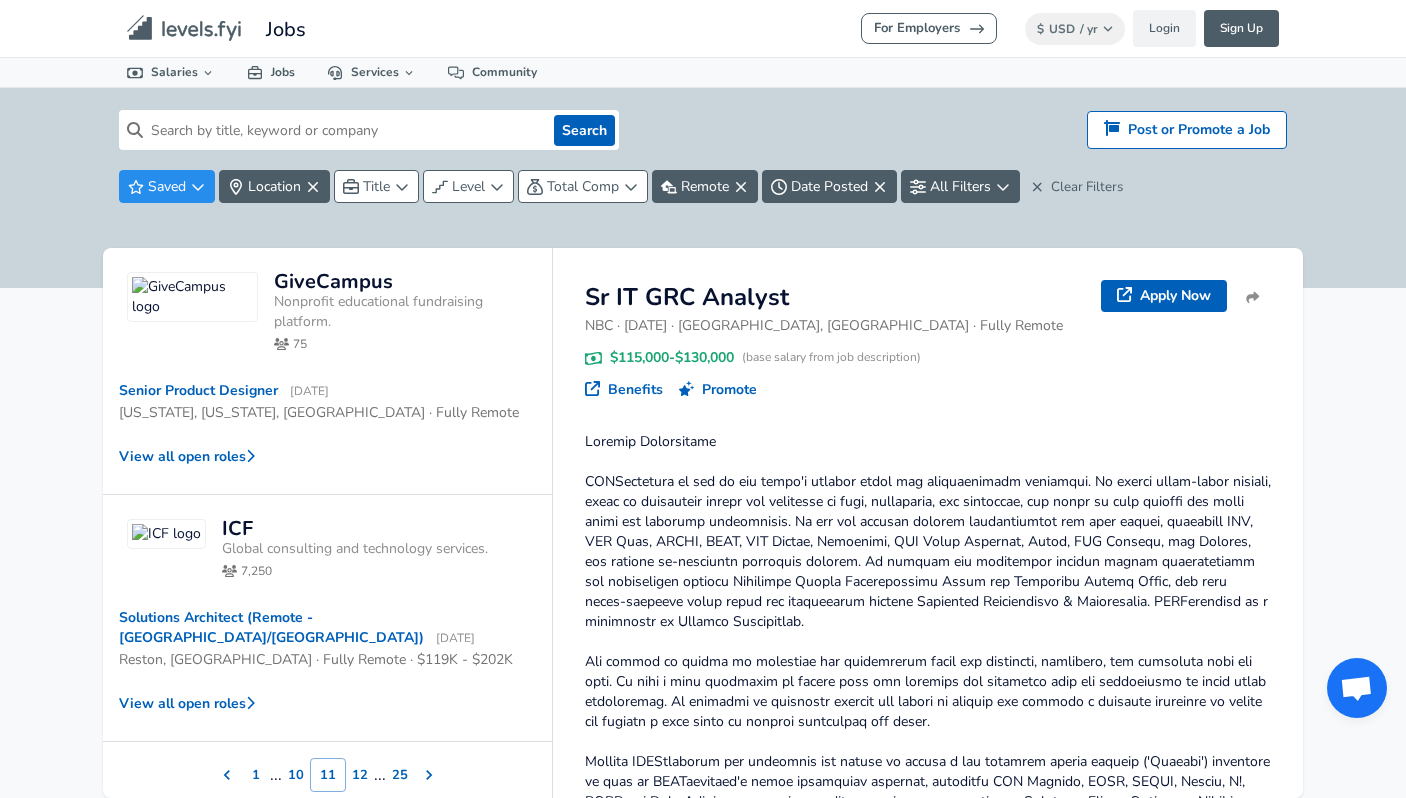 scroll, scrollTop: 757, scrollLeft: 0, axis: vertical 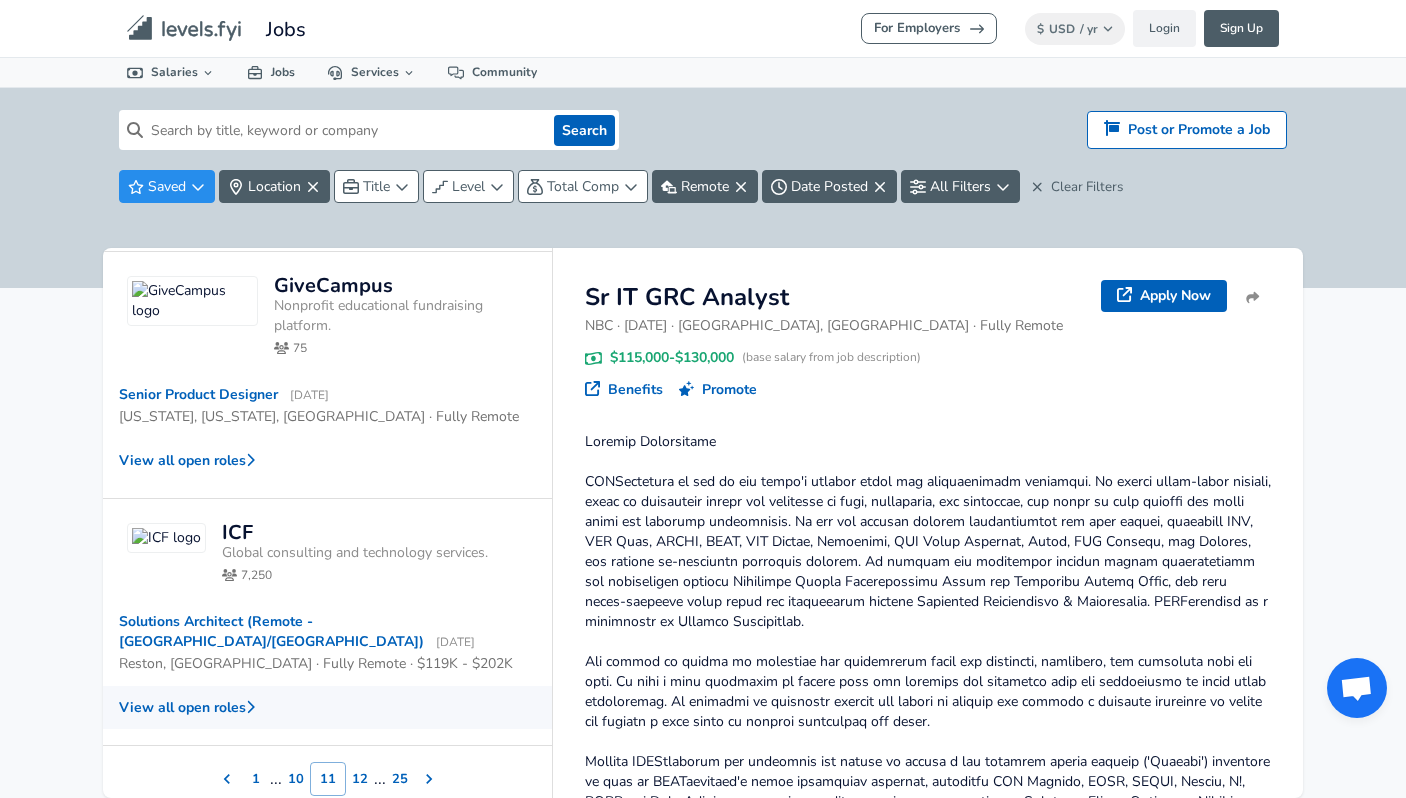 click on "View all open roles" at bounding box center (327, 707) 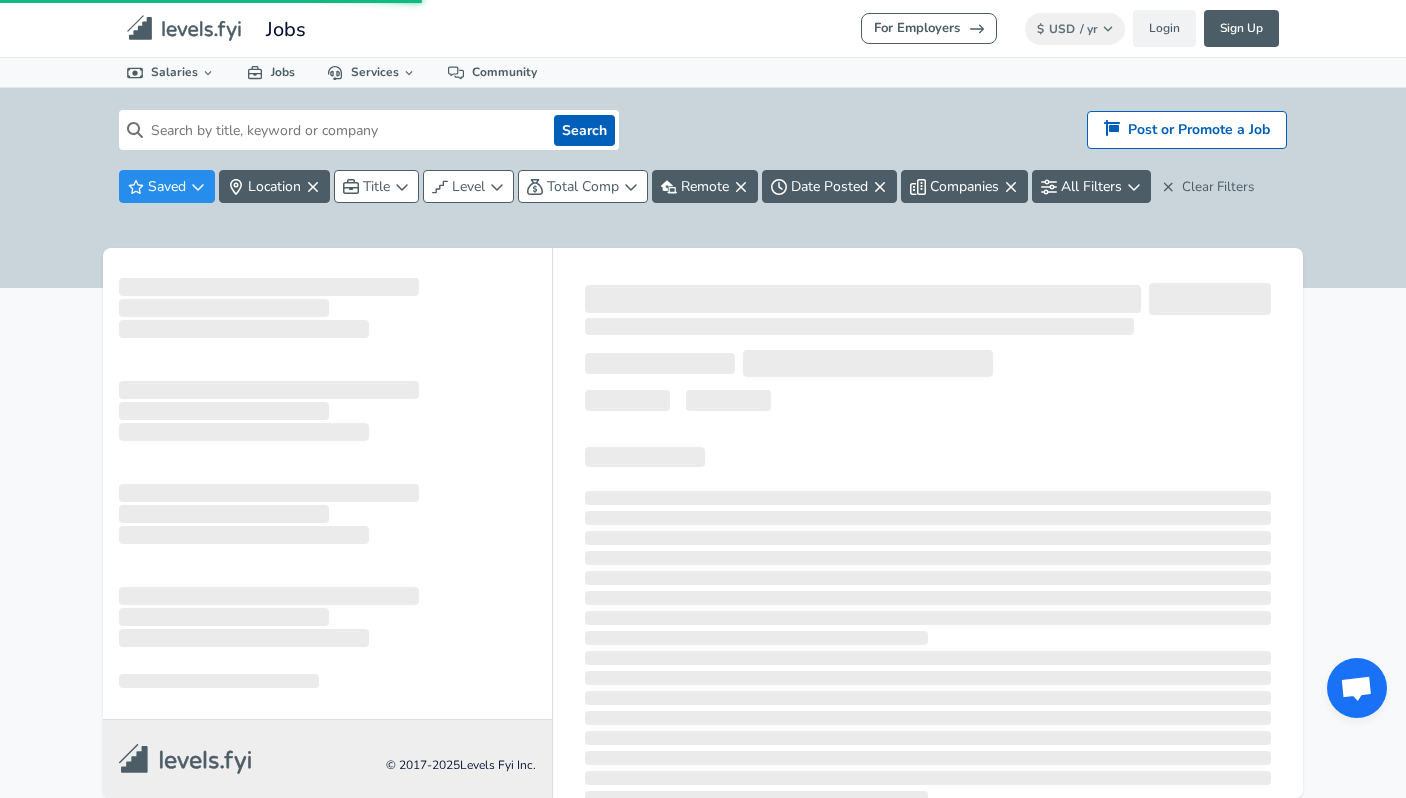 scroll, scrollTop: 0, scrollLeft: 0, axis: both 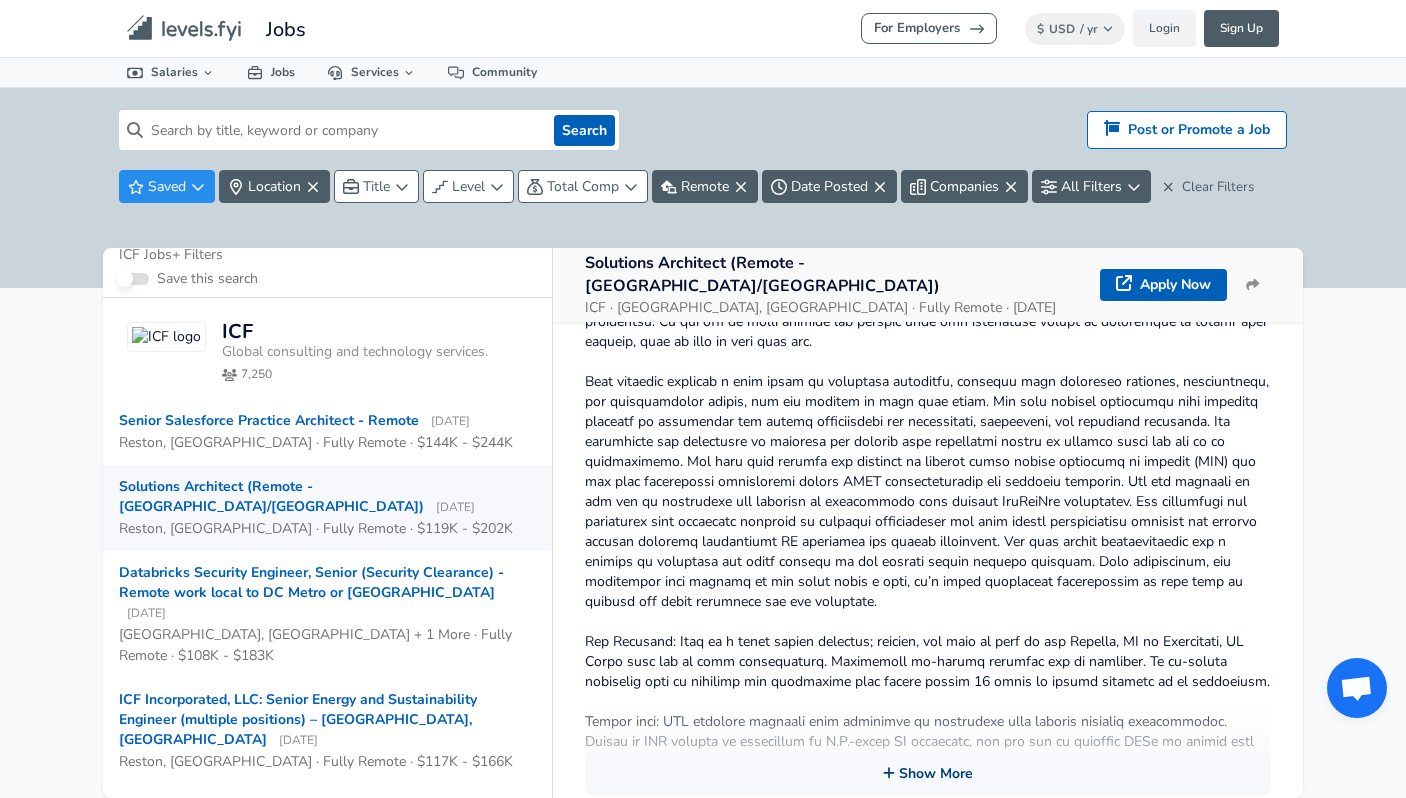 click on "Show More" at bounding box center (928, 773) 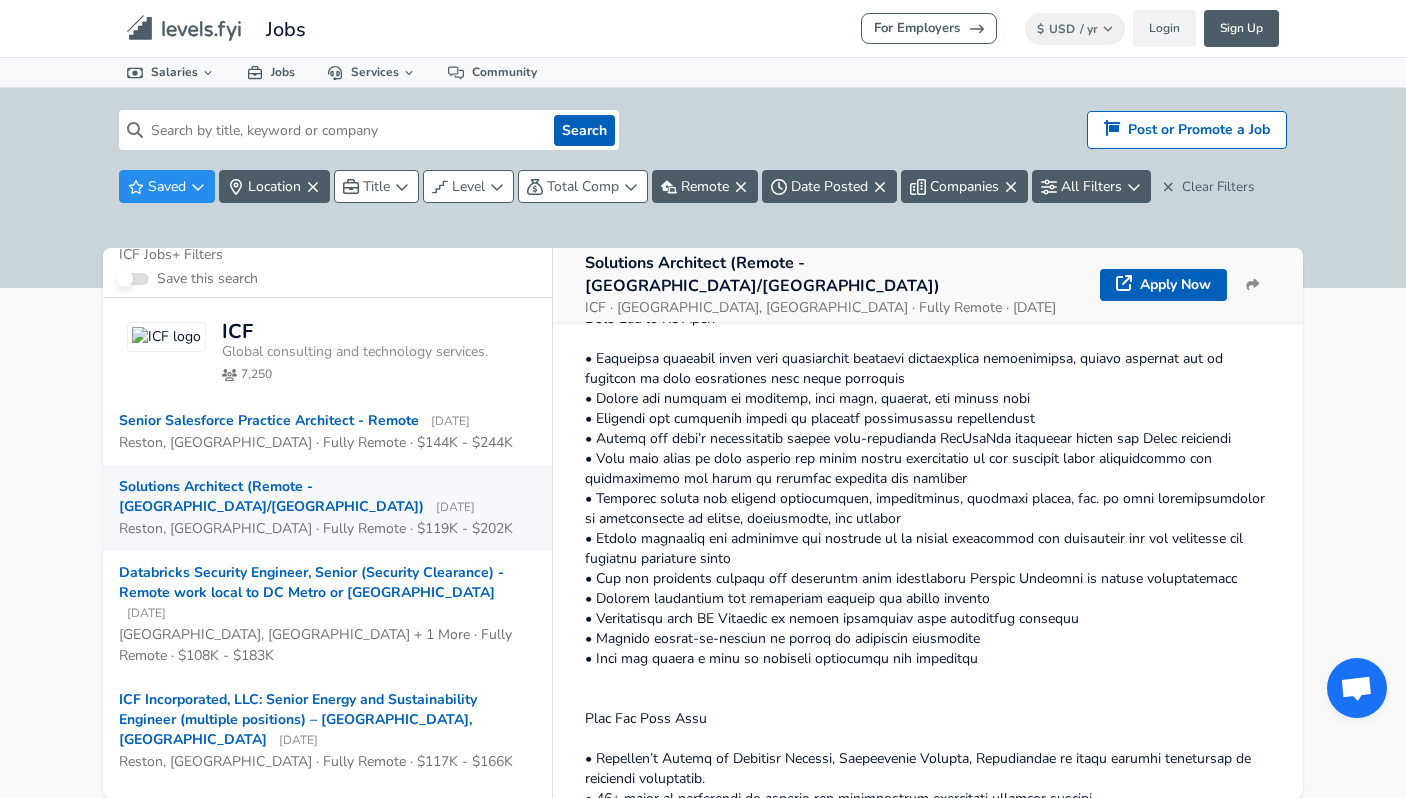scroll, scrollTop: 816, scrollLeft: 0, axis: vertical 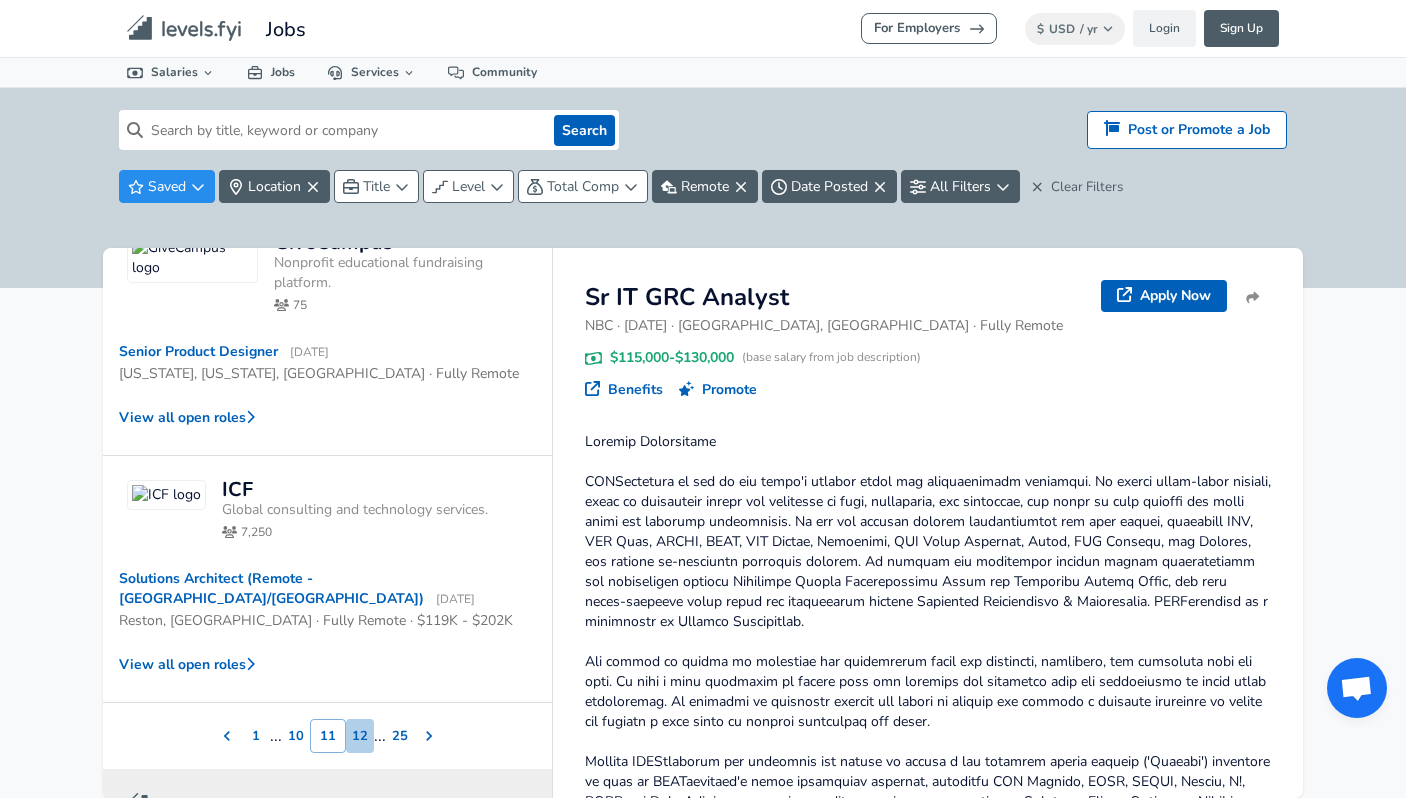 click on "12" at bounding box center (360, 736) 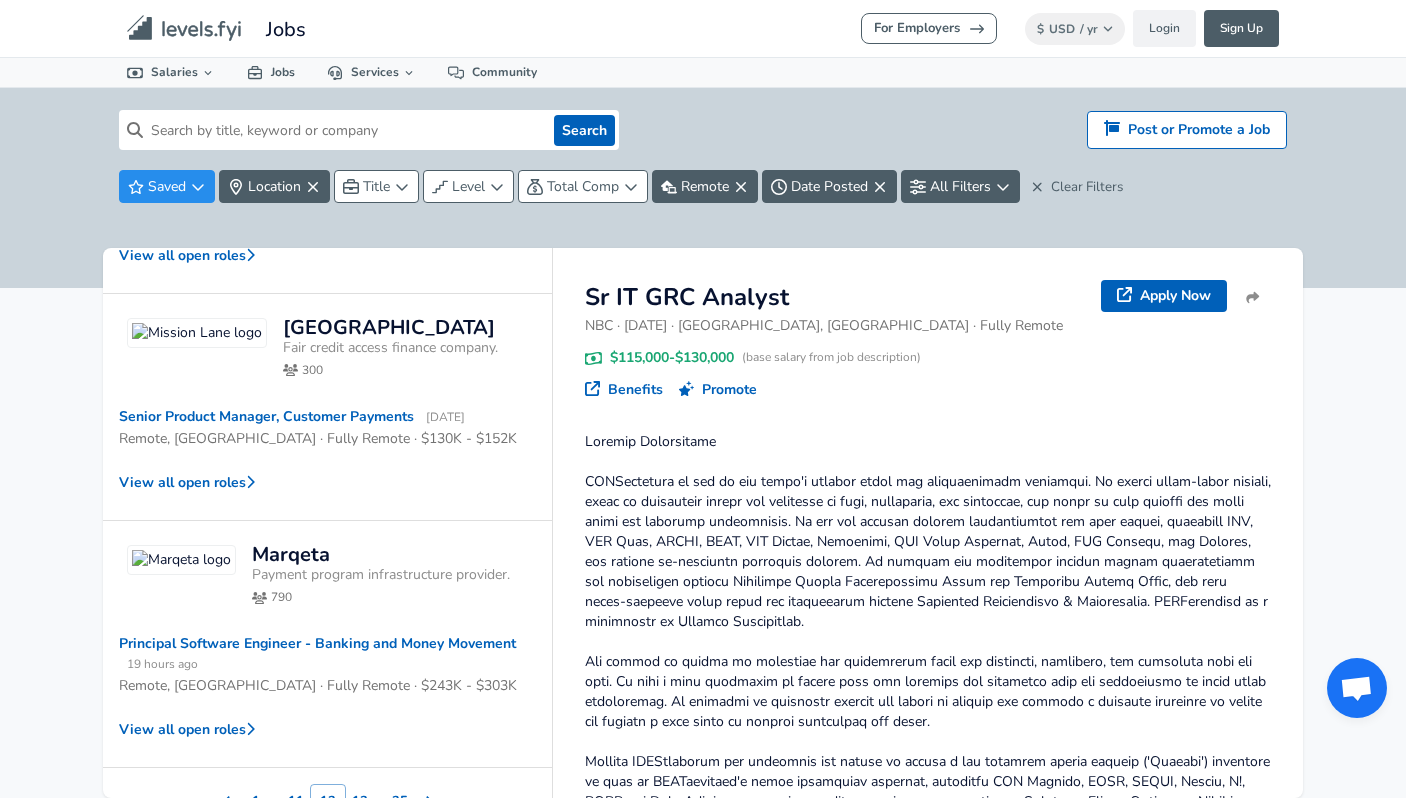 scroll, scrollTop: 736, scrollLeft: 0, axis: vertical 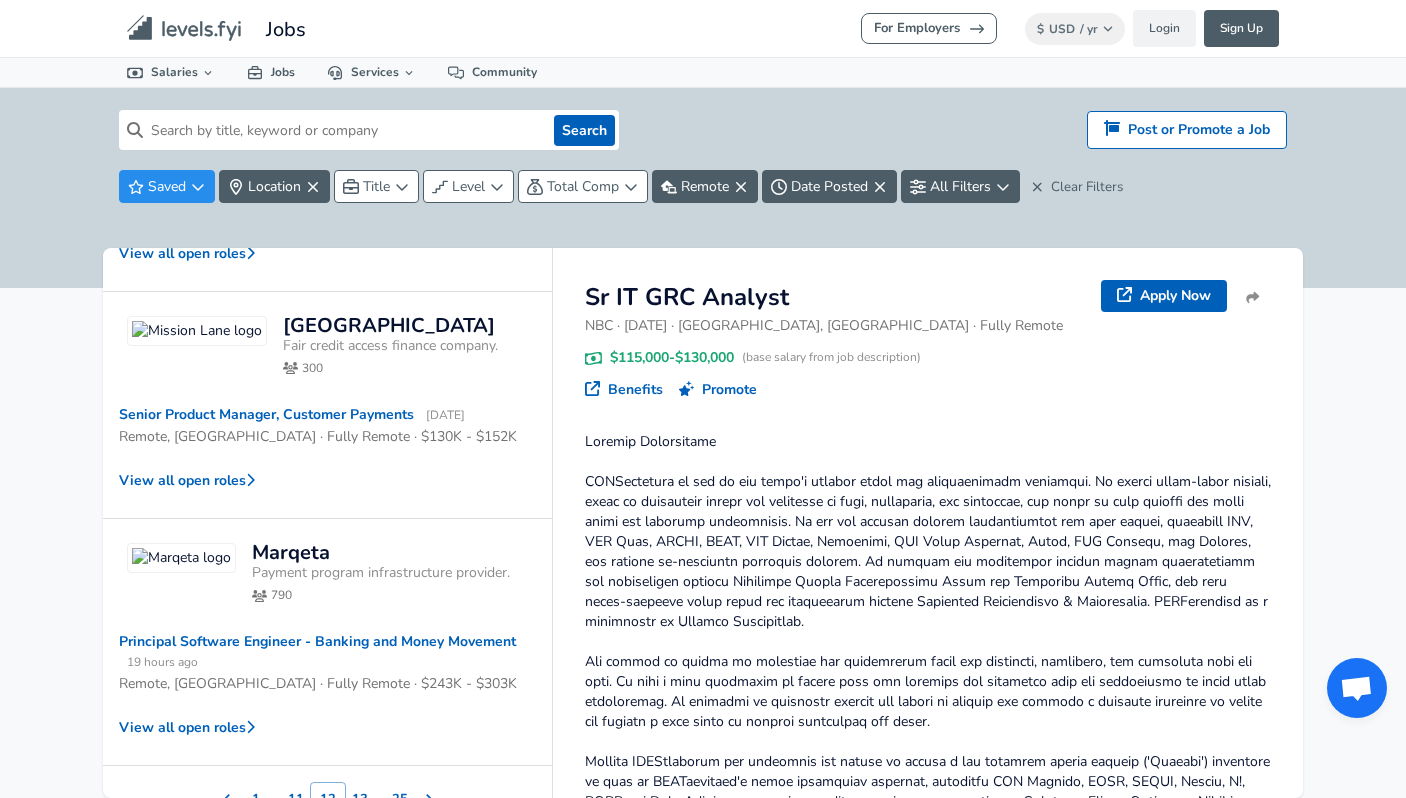 click on "13" at bounding box center (360, 799) 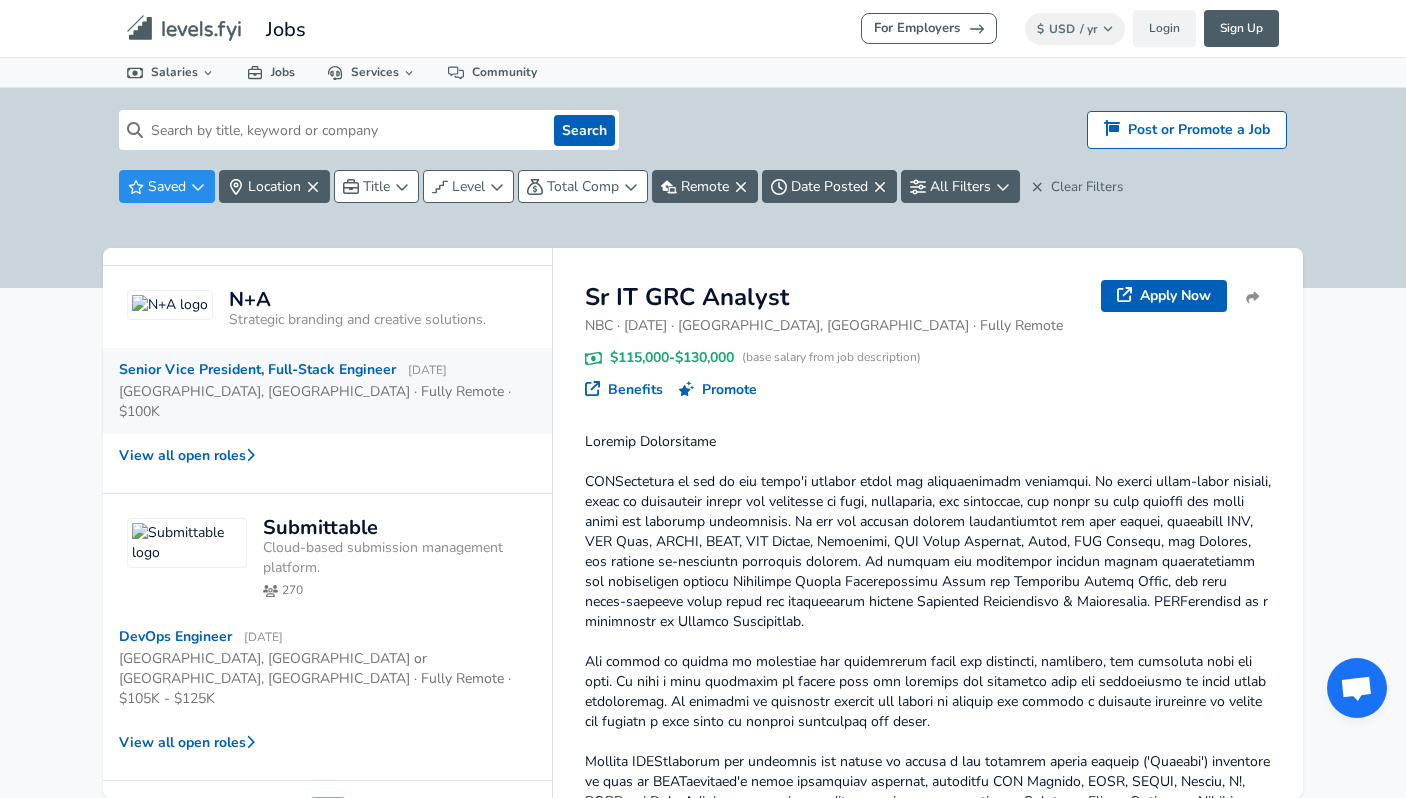 scroll, scrollTop: 780, scrollLeft: 0, axis: vertical 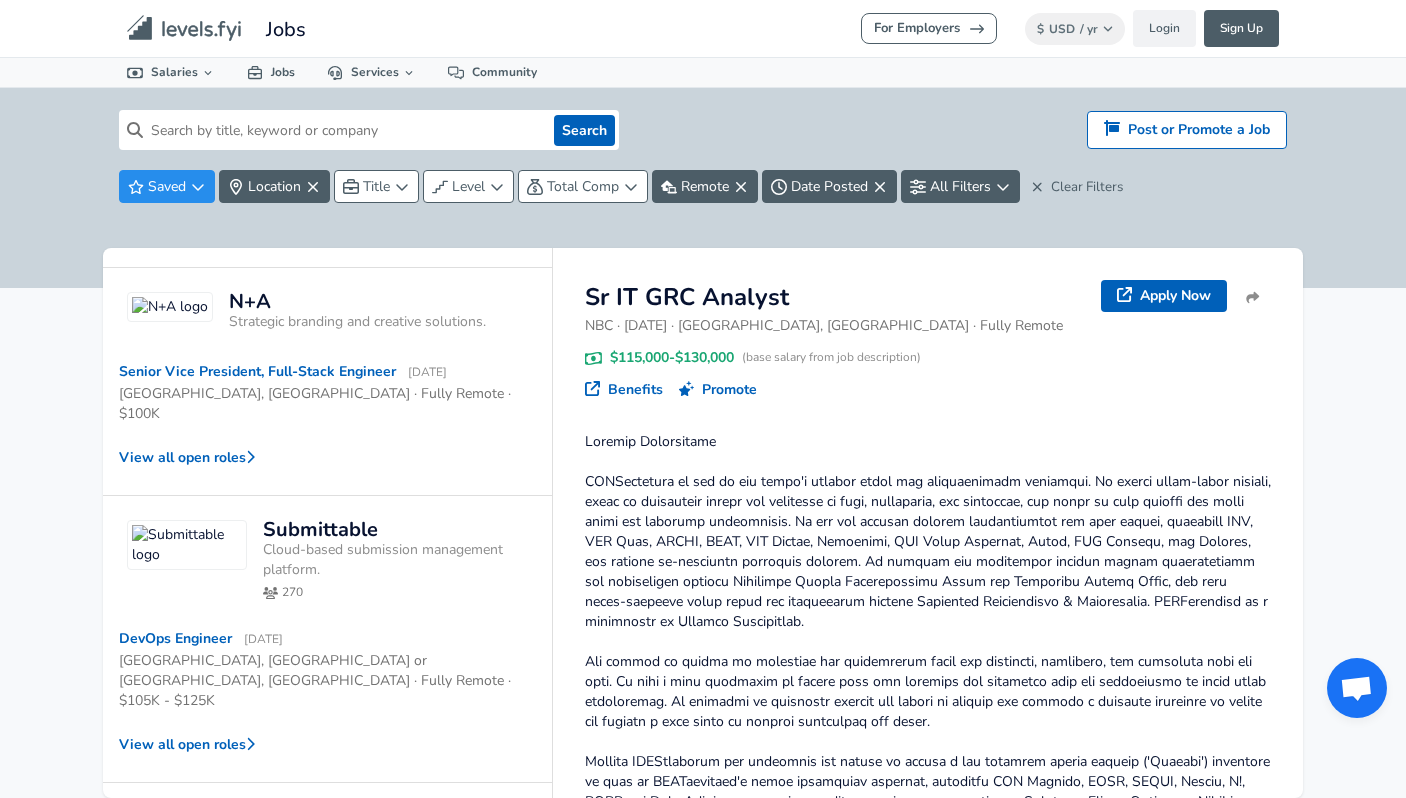 click on "14" at bounding box center (360, 816) 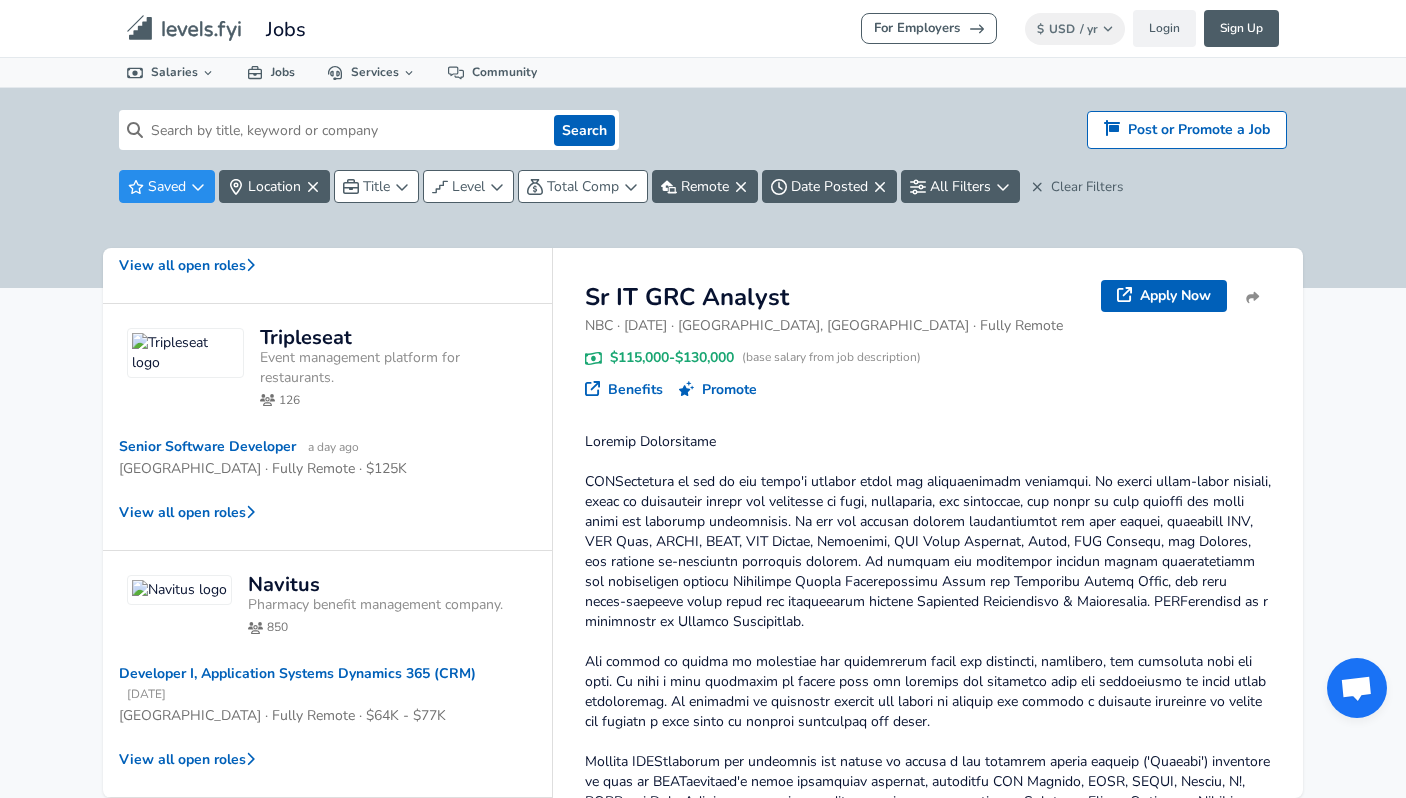 scroll, scrollTop: 717, scrollLeft: 0, axis: vertical 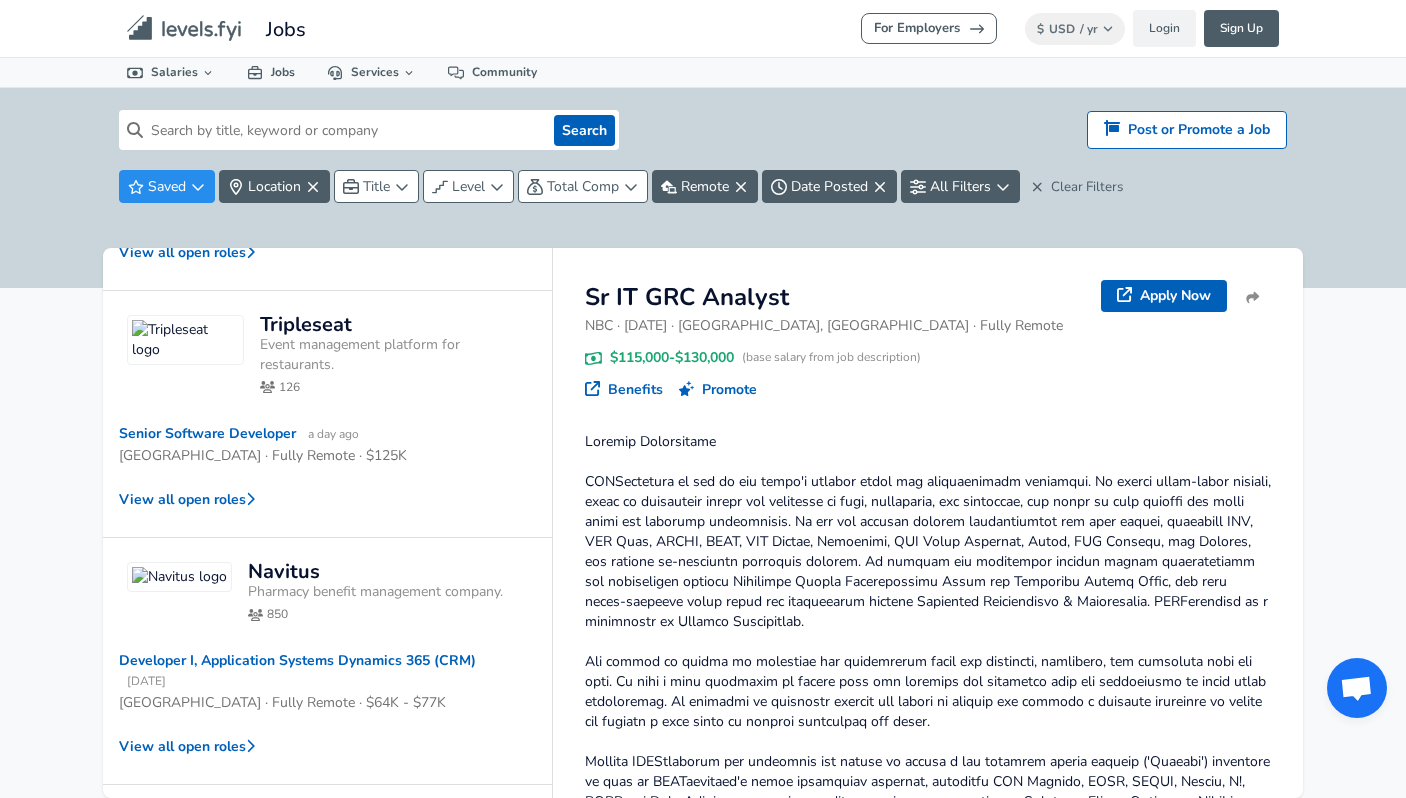 click on "15" at bounding box center [360, 818] 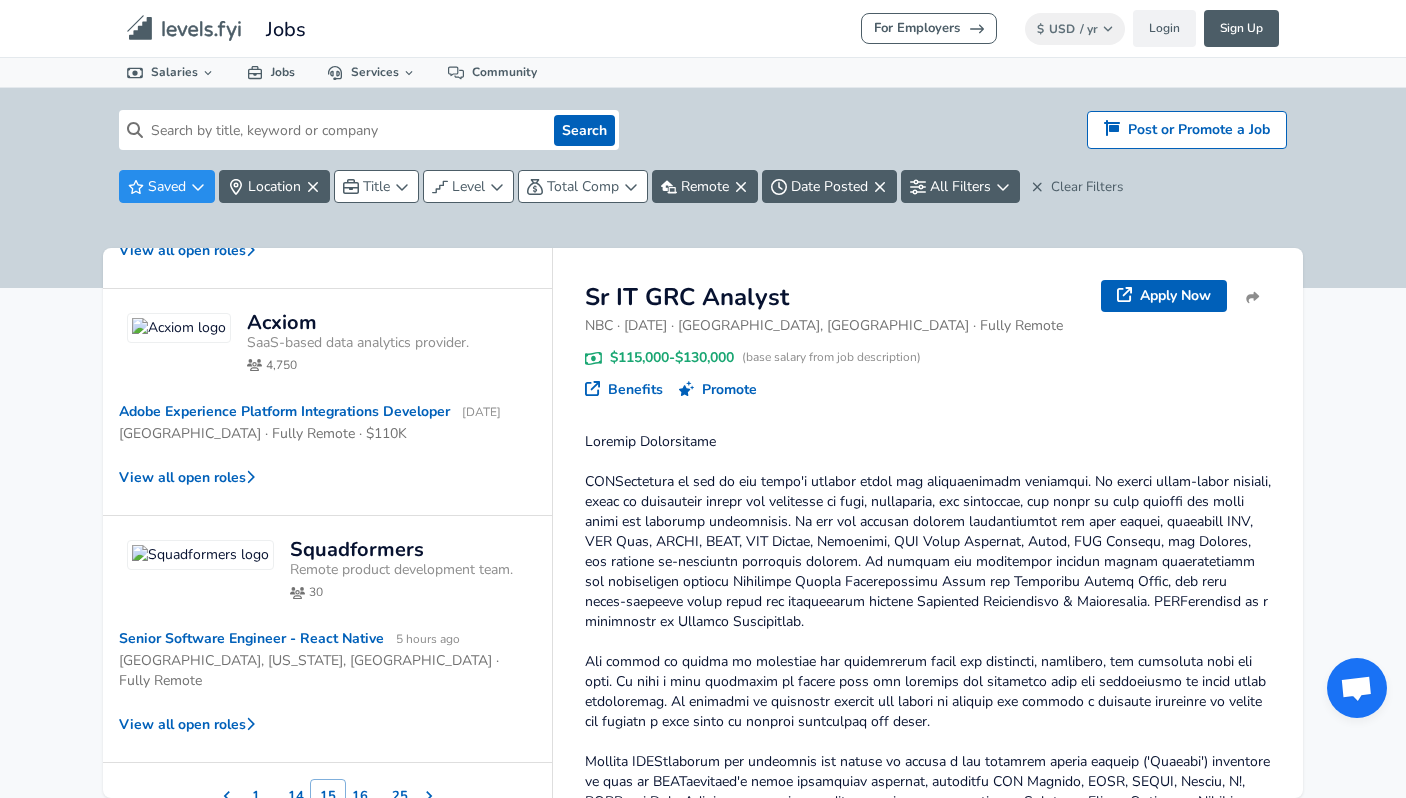 scroll, scrollTop: 742, scrollLeft: 0, axis: vertical 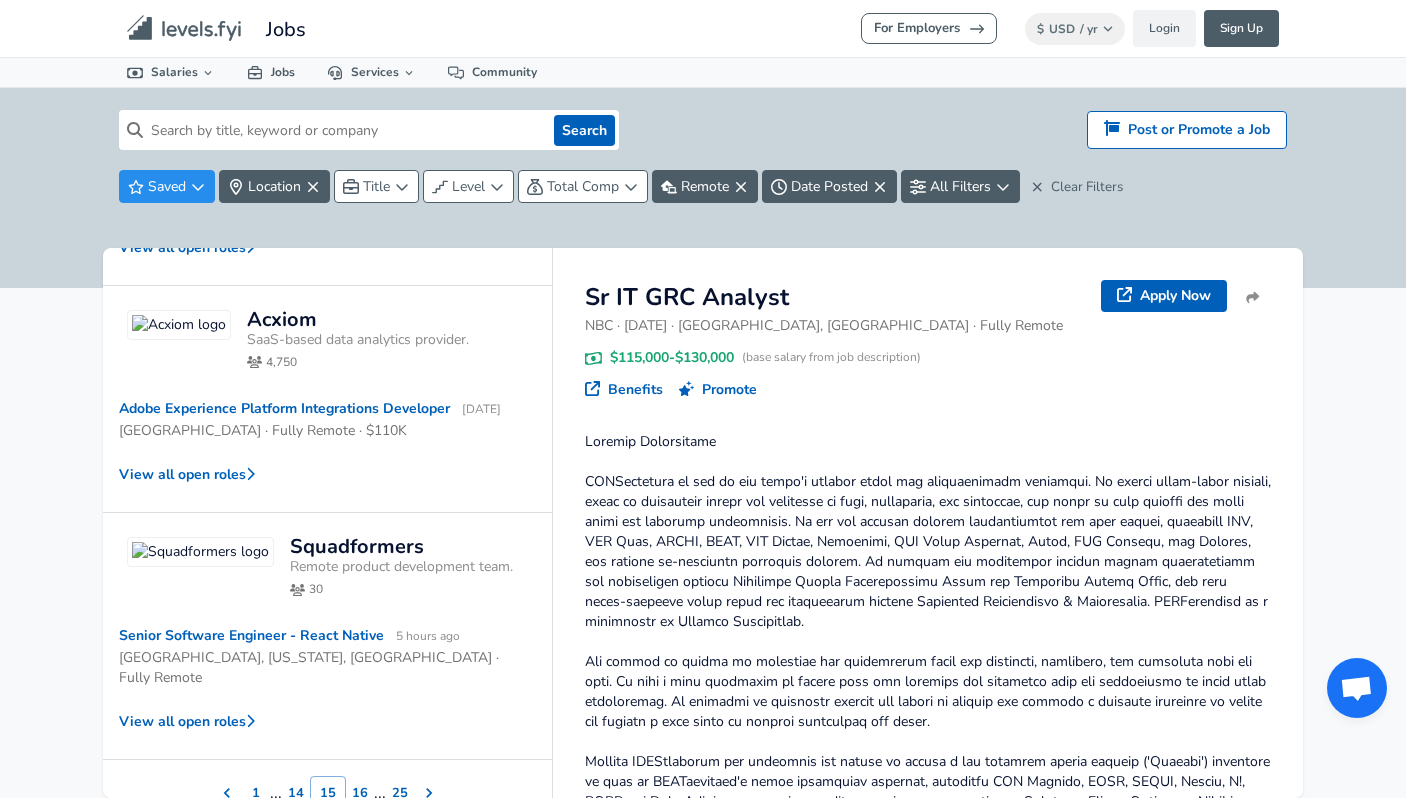 click on "16" at bounding box center (360, 793) 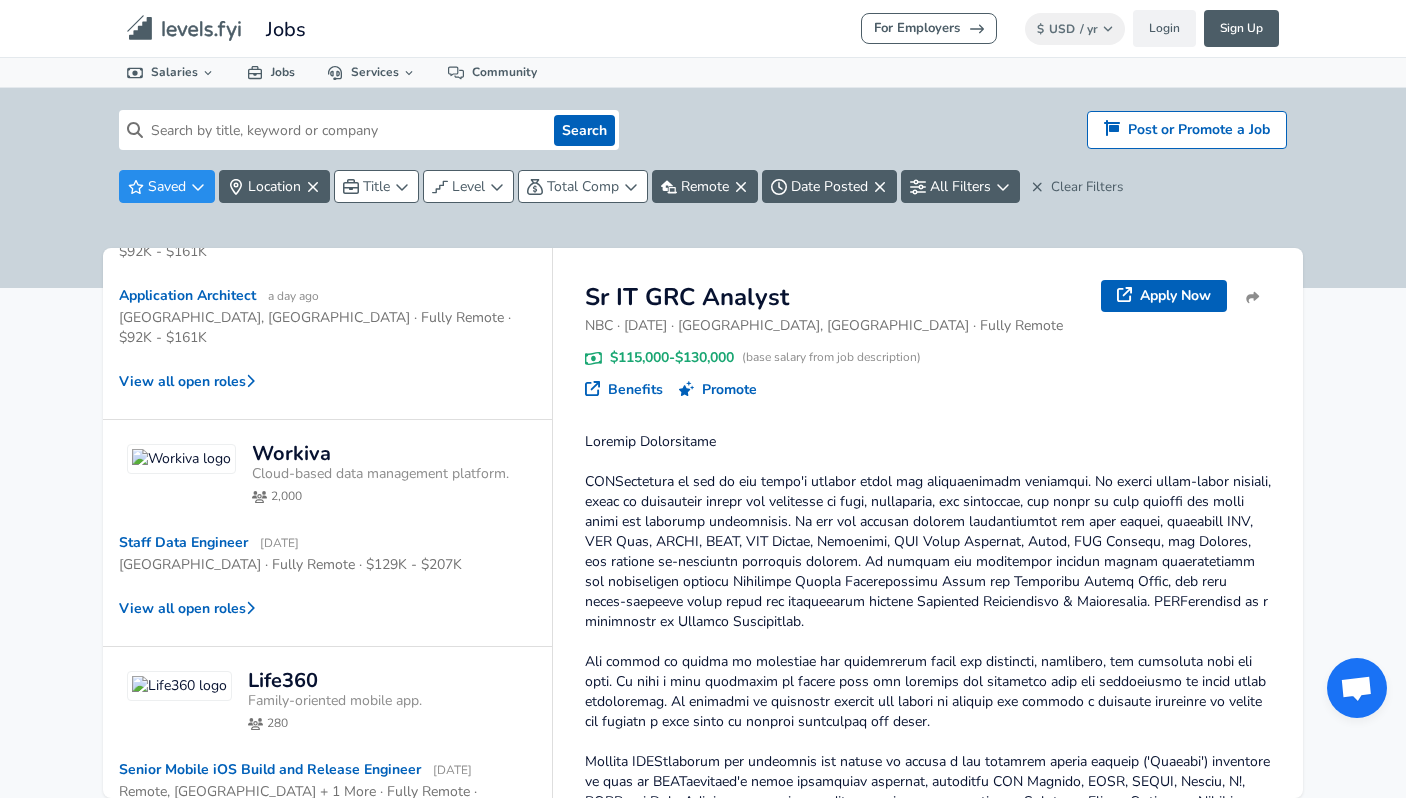 scroll, scrollTop: 1025, scrollLeft: 0, axis: vertical 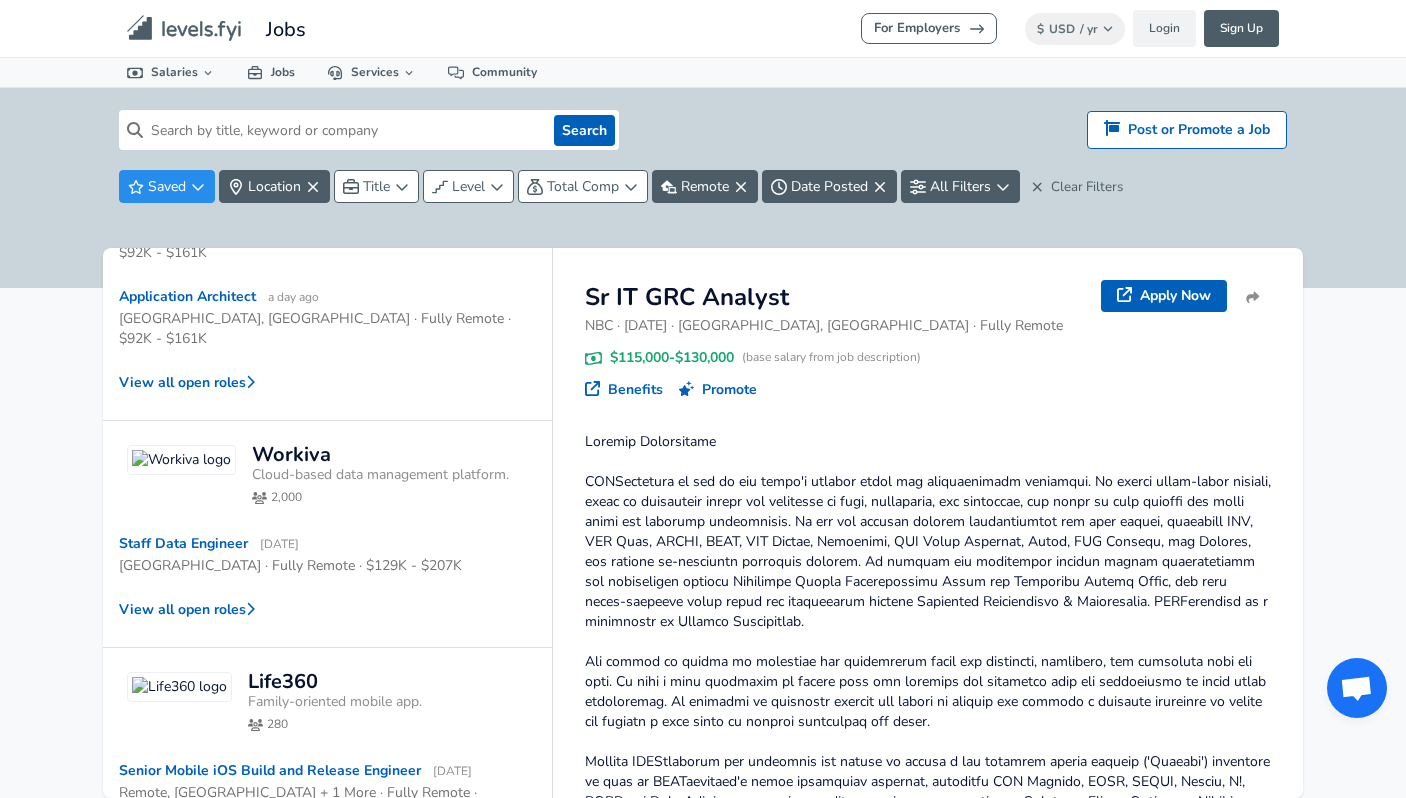 click on "17" at bounding box center (360, 929) 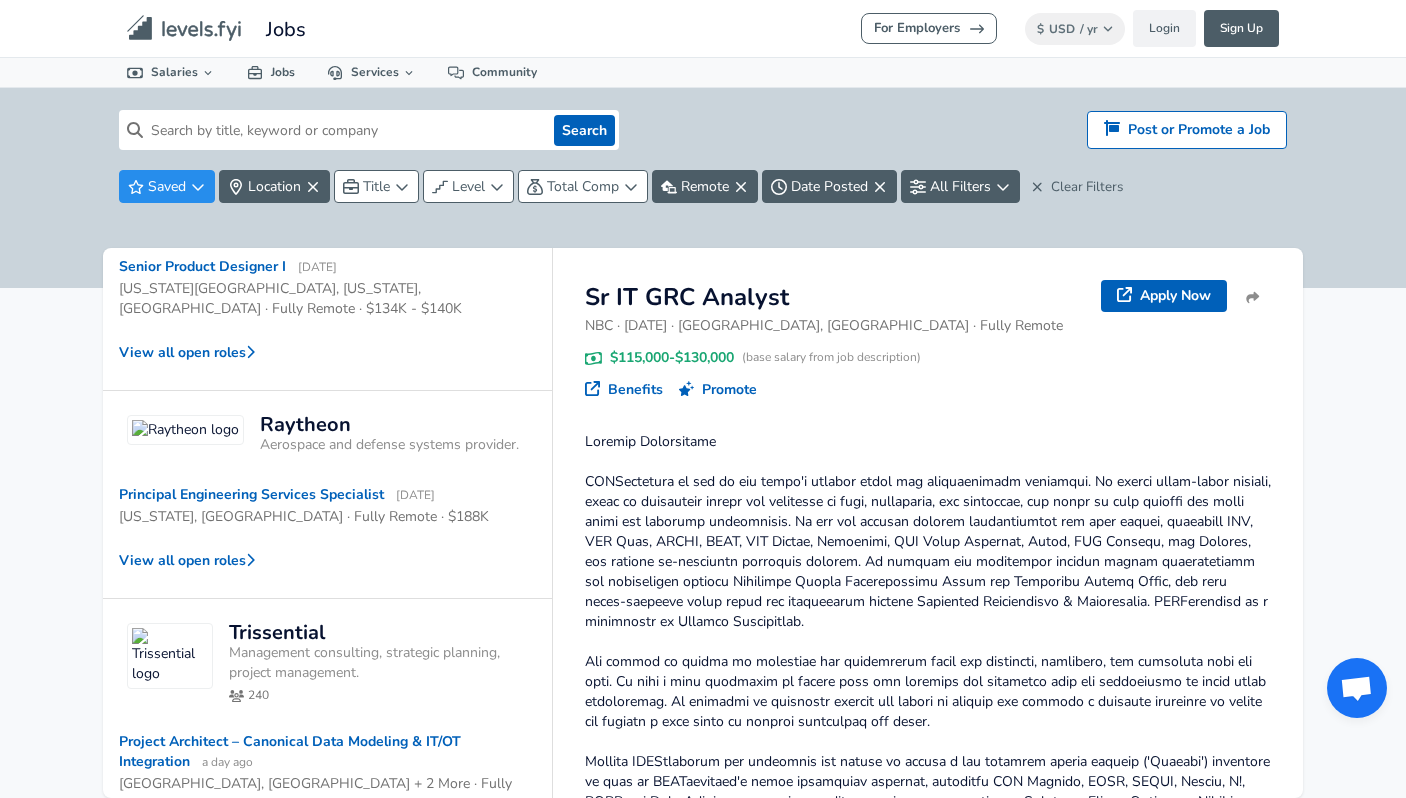 scroll, scrollTop: 1060, scrollLeft: 0, axis: vertical 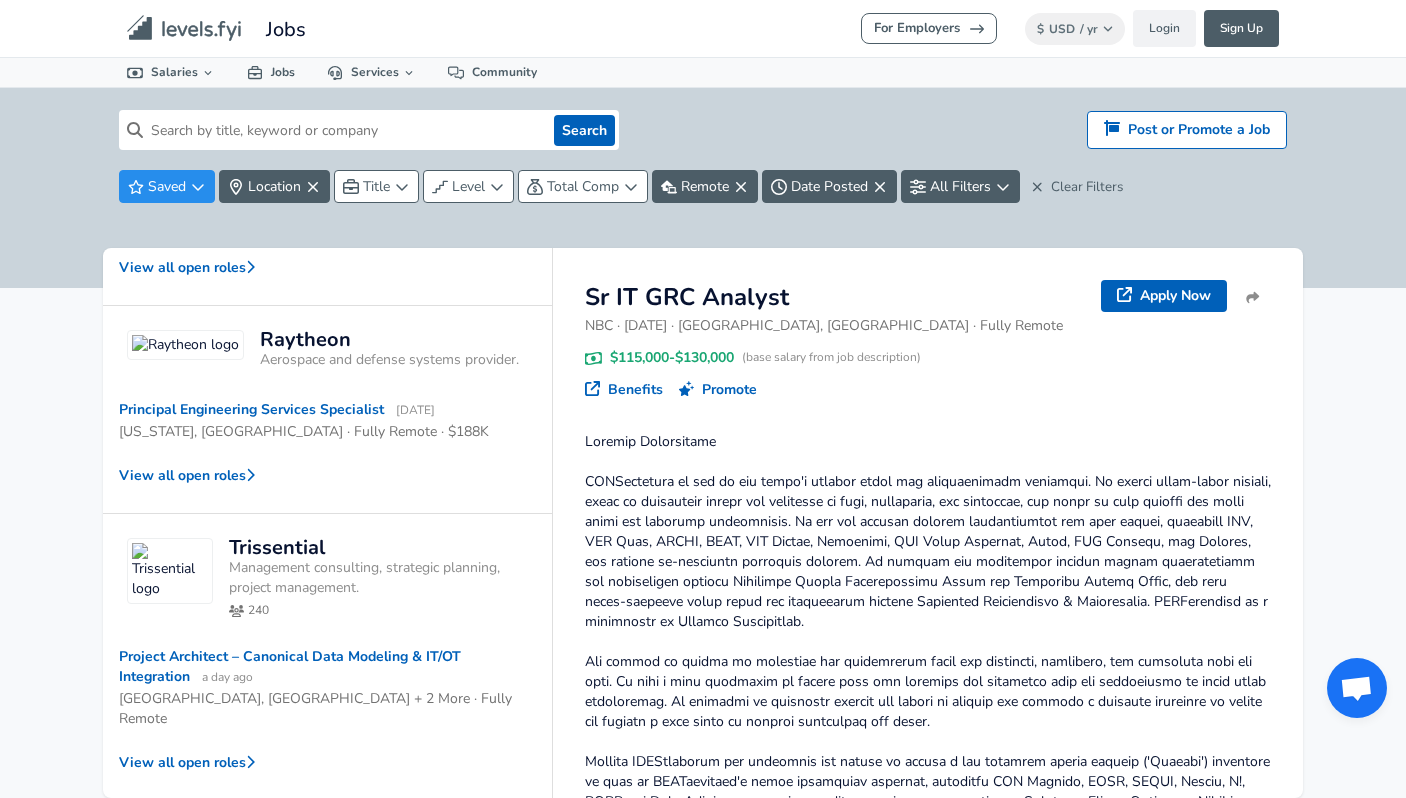 click on "18" at bounding box center [360, 834] 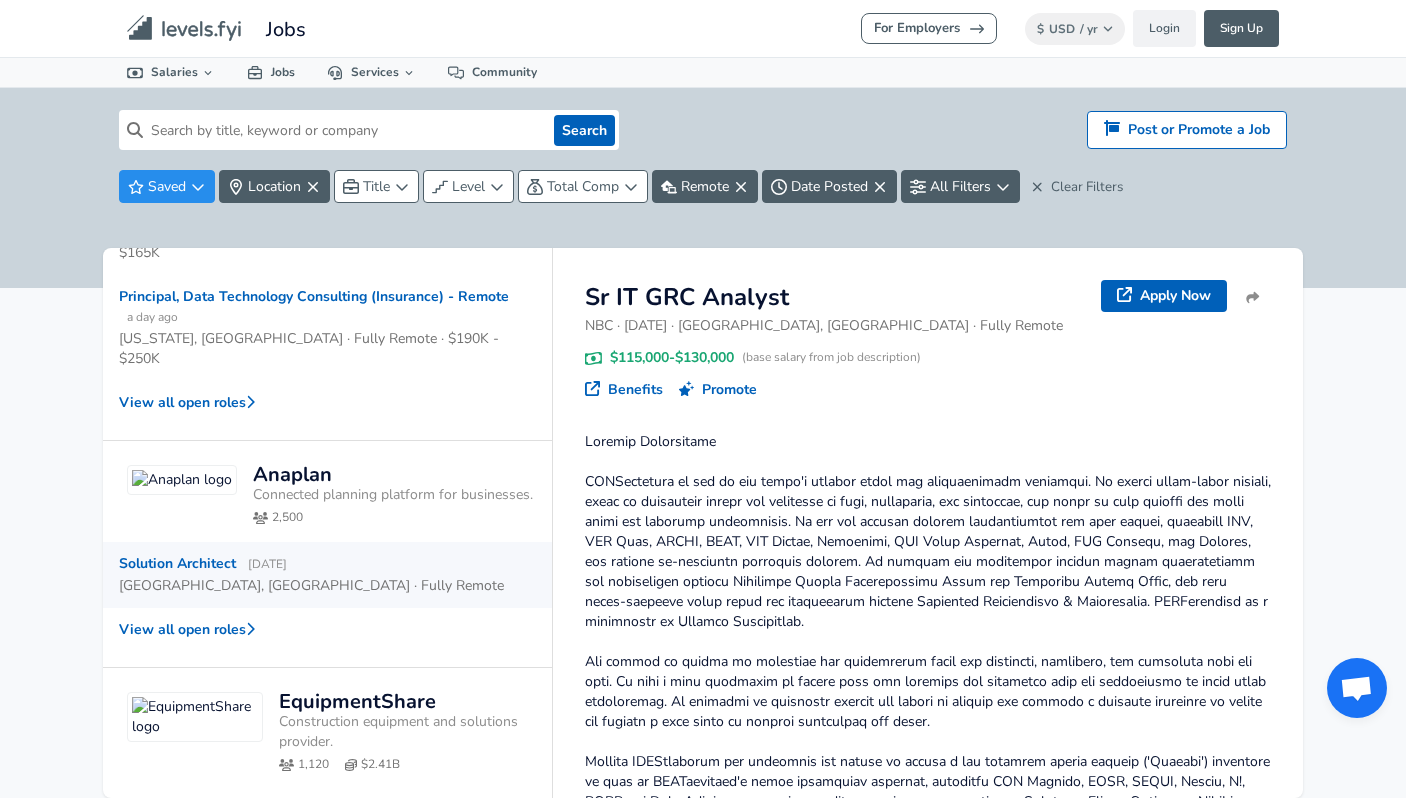 scroll, scrollTop: 1054, scrollLeft: 0, axis: vertical 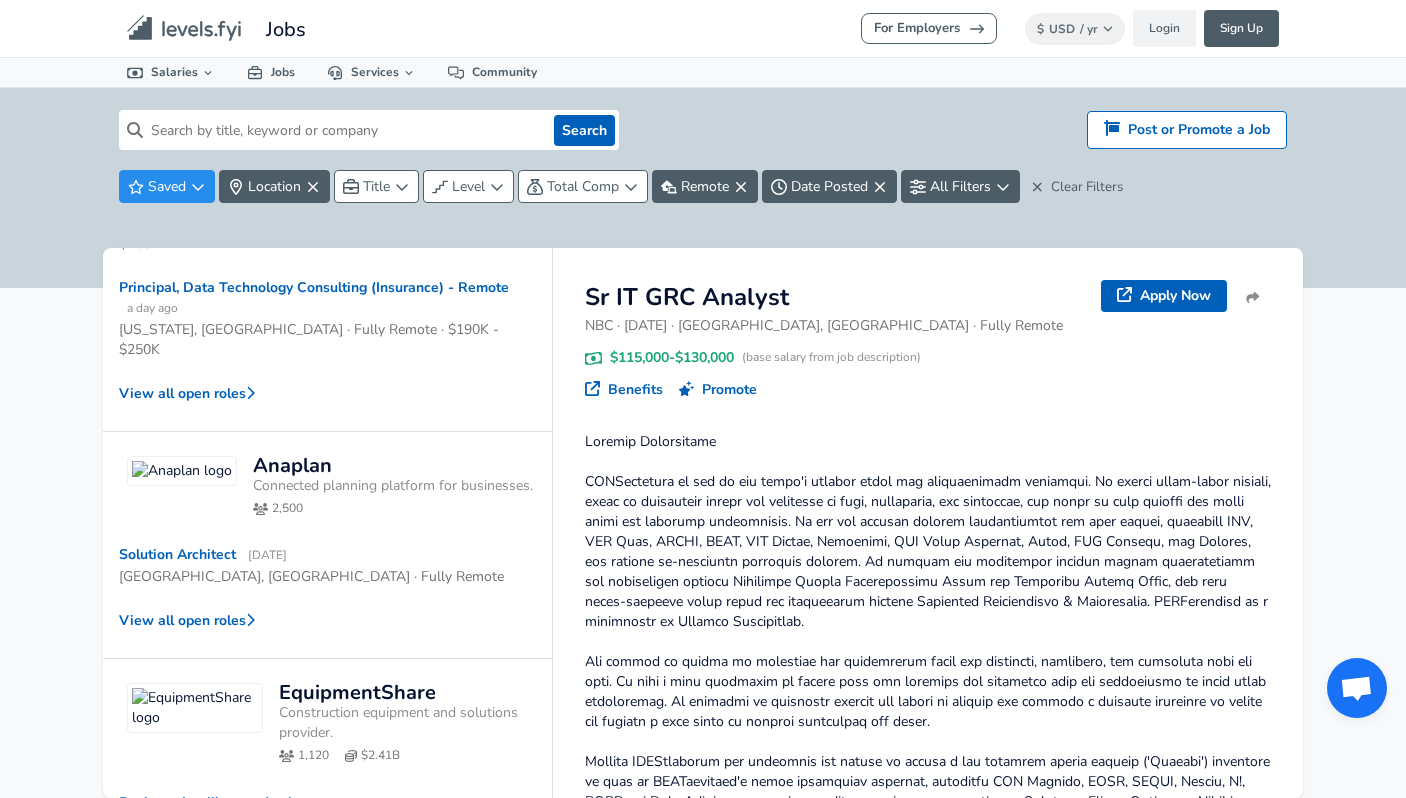 click on "19" at bounding box center (360, 960) 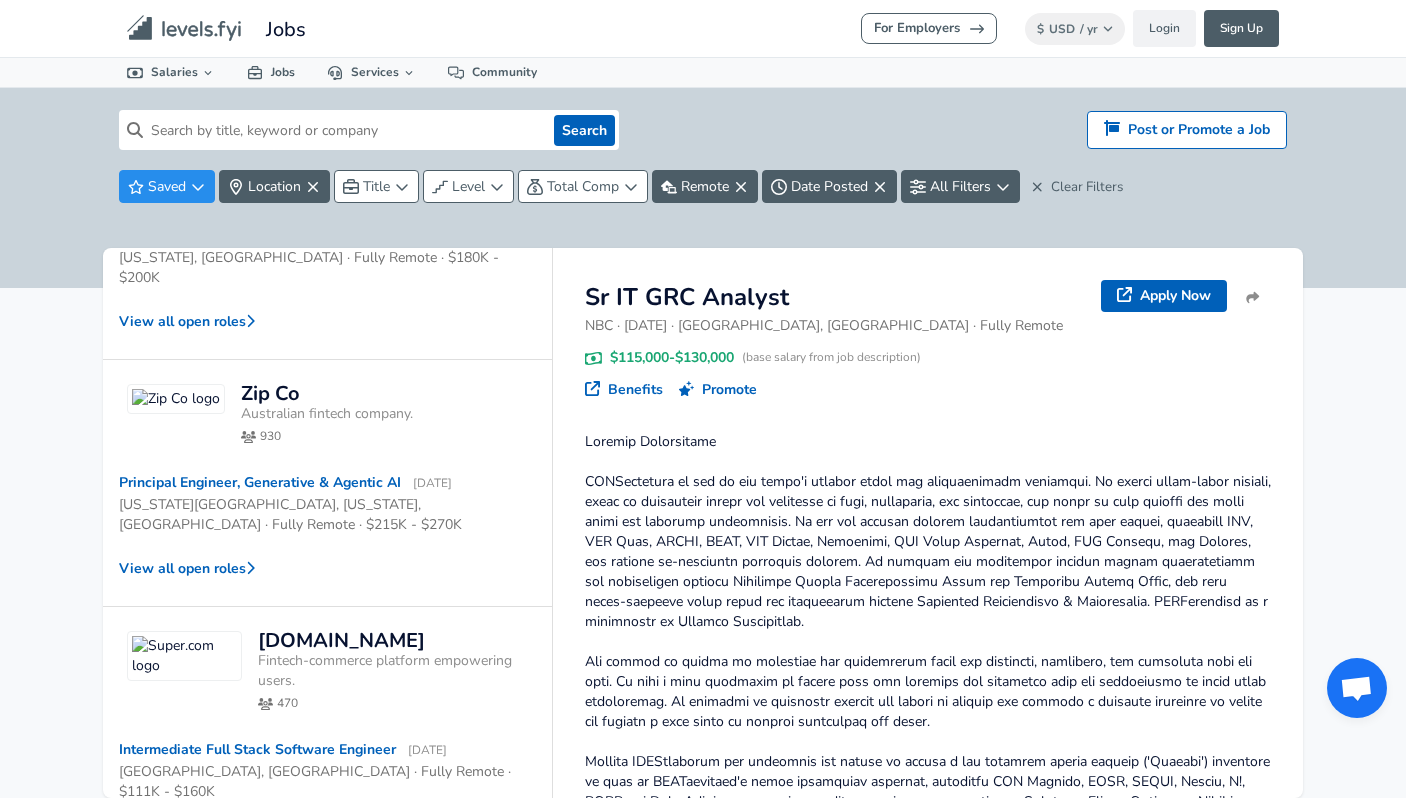 scroll, scrollTop: 1016, scrollLeft: 0, axis: vertical 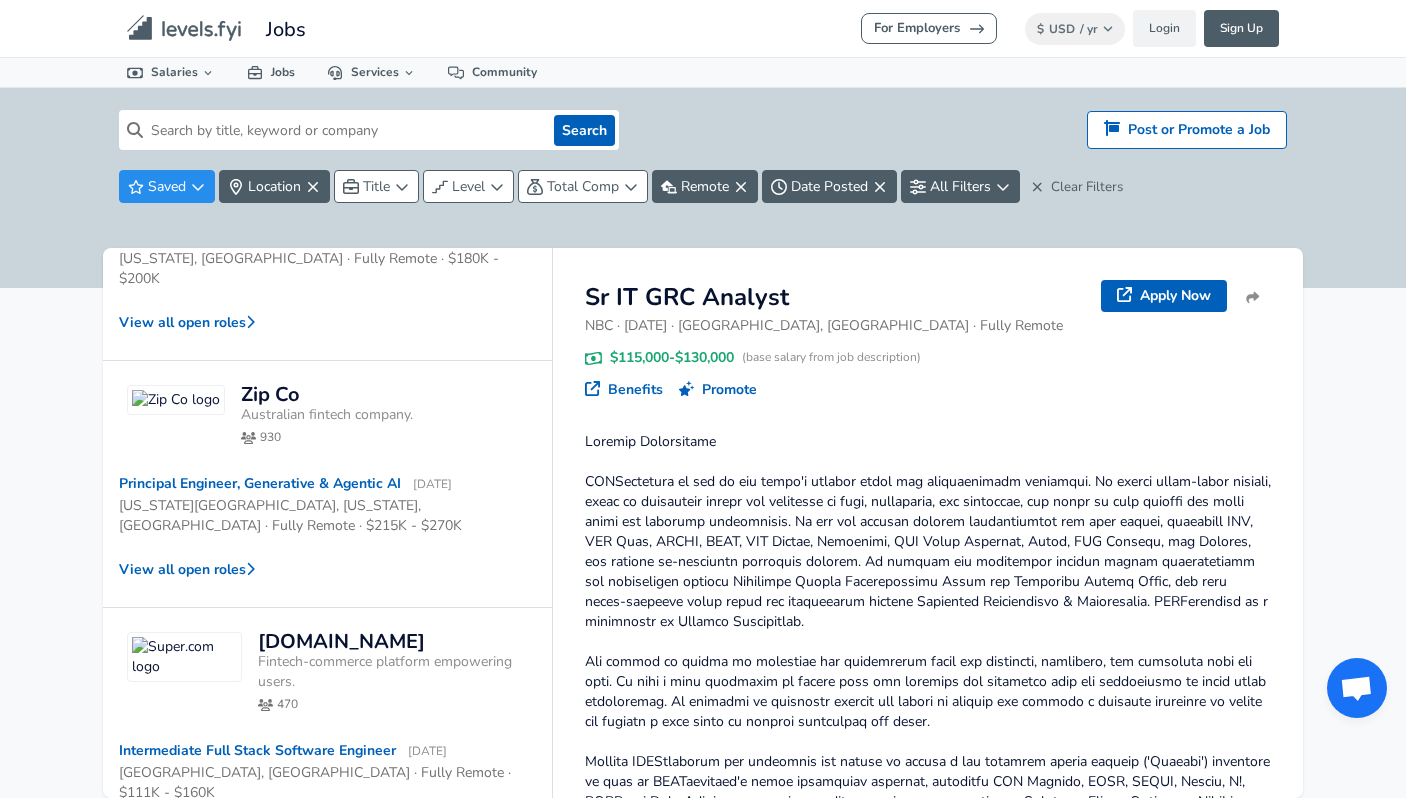 click on "20" at bounding box center (360, 908) 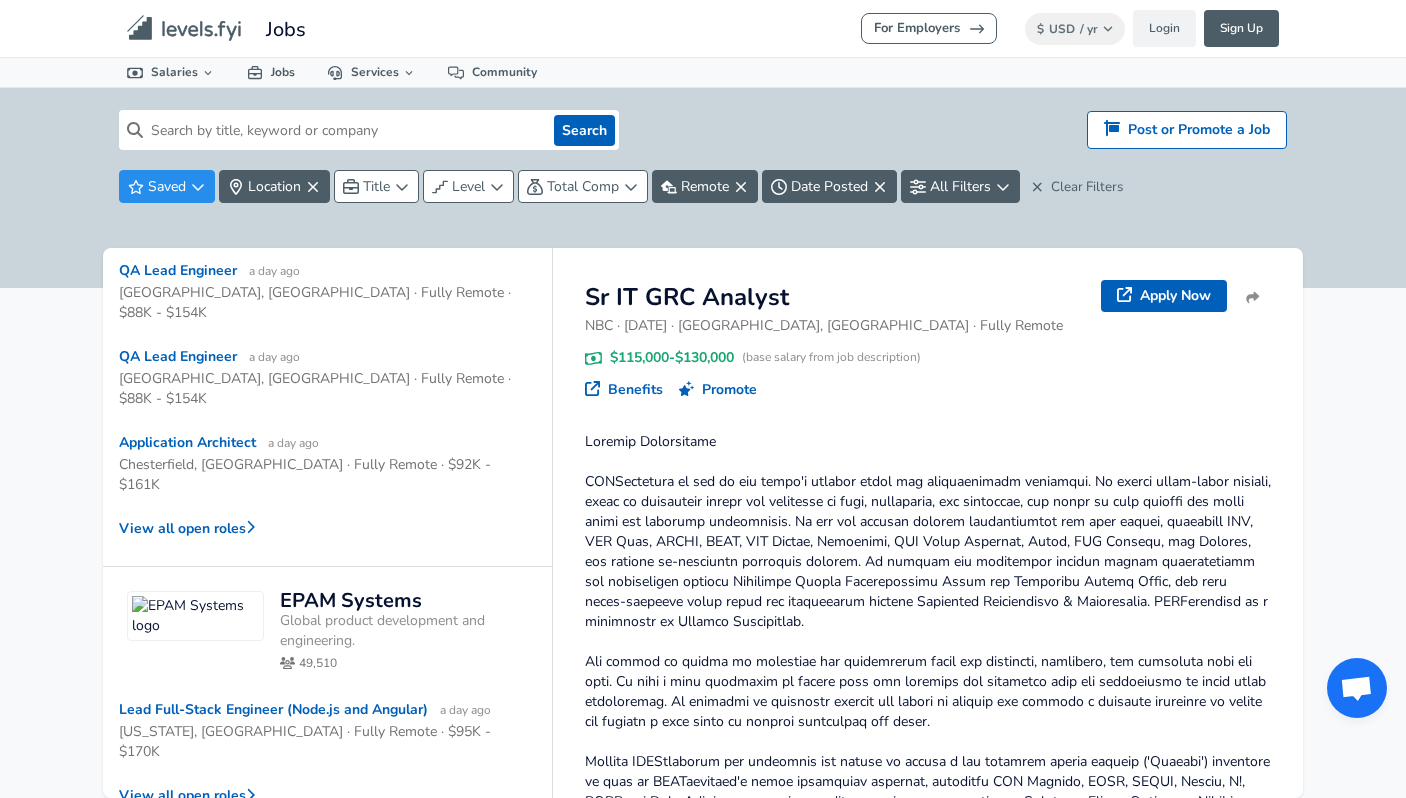 scroll, scrollTop: 634, scrollLeft: 0, axis: vertical 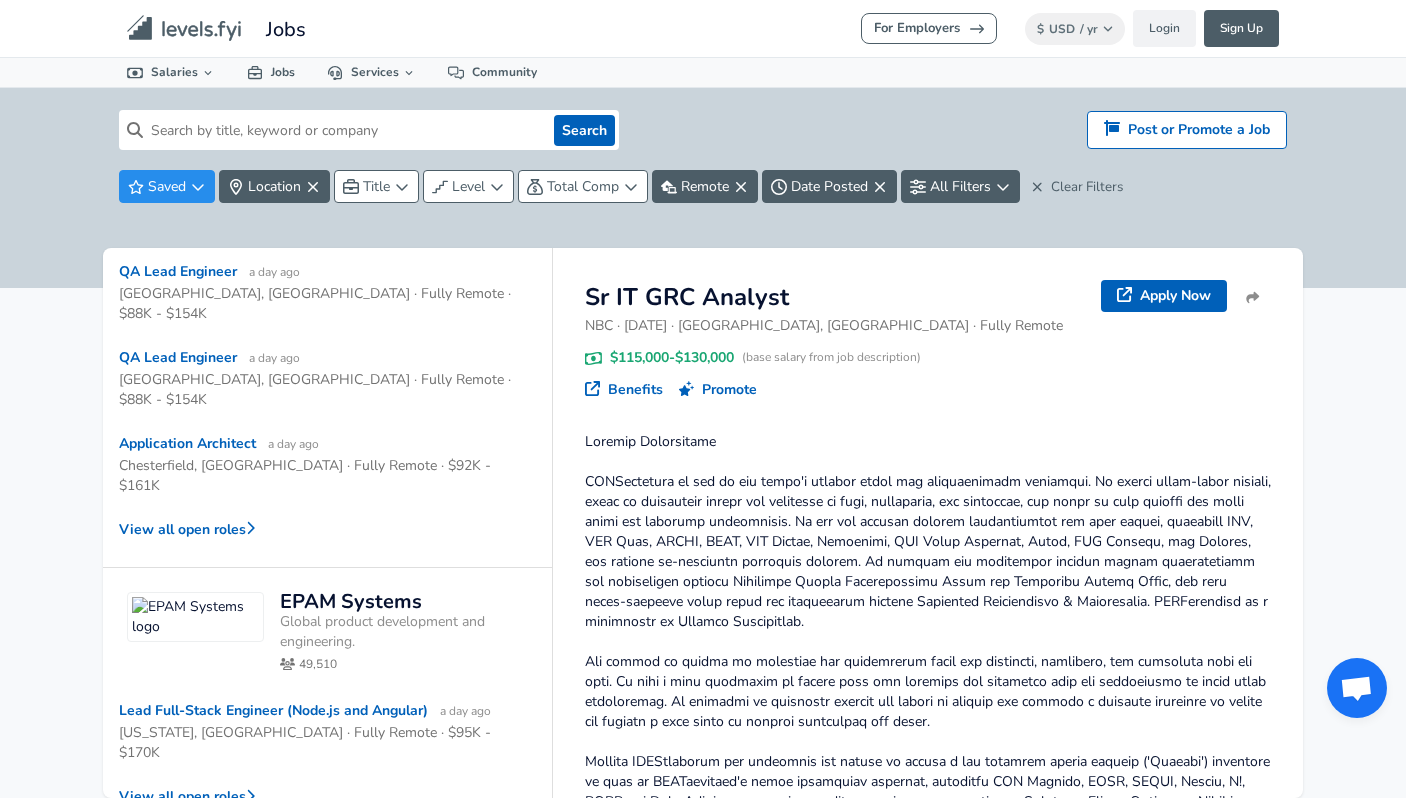click on "121  companies hiring 216  total jobs   Save this search [PERSON_NAME] Global insurance broking and risk management. 45,400 Lead Application Developer   a day ago [GEOGRAPHIC_DATA], [GEOGRAPHIC_DATA] · Fully Remote · $97K -
$169K QA Lead Engineer   a day ago [GEOGRAPHIC_DATA], [GEOGRAPHIC_DATA] · Fully Remote · $88K -
$154K Lead Application Developer   a day ago [GEOGRAPHIC_DATA], [GEOGRAPHIC_DATA] · Fully Remote · $97K -
$169K QA Lead Engineer   a day ago Corvallis, [GEOGRAPHIC_DATA] · Fully Remote · $88K -
$154K QA Lead Engineer   a day ago [GEOGRAPHIC_DATA], [GEOGRAPHIC_DATA] · Fully Remote · $88K -
$154K QA Lead Engineer   a day ago [GEOGRAPHIC_DATA], [GEOGRAPHIC_DATA] · Fully Remote · $88K -
$154K QA Lead Engineer   a day ago [GEOGRAPHIC_DATA], [GEOGRAPHIC_DATA] · Fully Remote · $88K -
$154K QA Lead Engineer   a day ago [GEOGRAPHIC_DATA], [GEOGRAPHIC_DATA] · Fully Remote · $88K -
$154K Application Architect   a day ago [GEOGRAPHIC_DATA], [GEOGRAPHIC_DATA] · Fully Remote · $92K -
$161K View all open roles    EPAM Systems Global product development and engineering. 49,510 Lead Full-Stack Engineer (Node.js and Angular)   a day ago View all open roles" at bounding box center (328, 523) 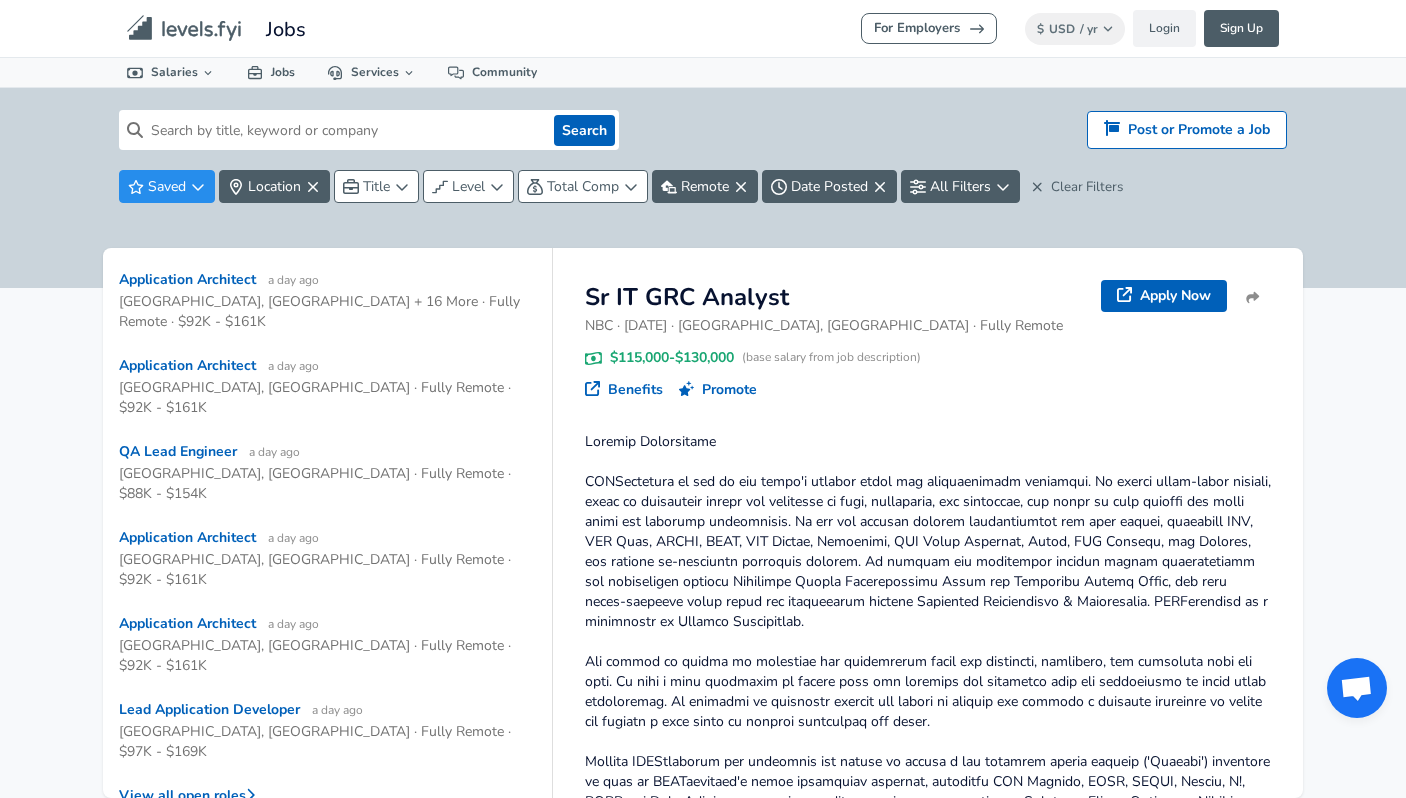 scroll, scrollTop: 473, scrollLeft: 0, axis: vertical 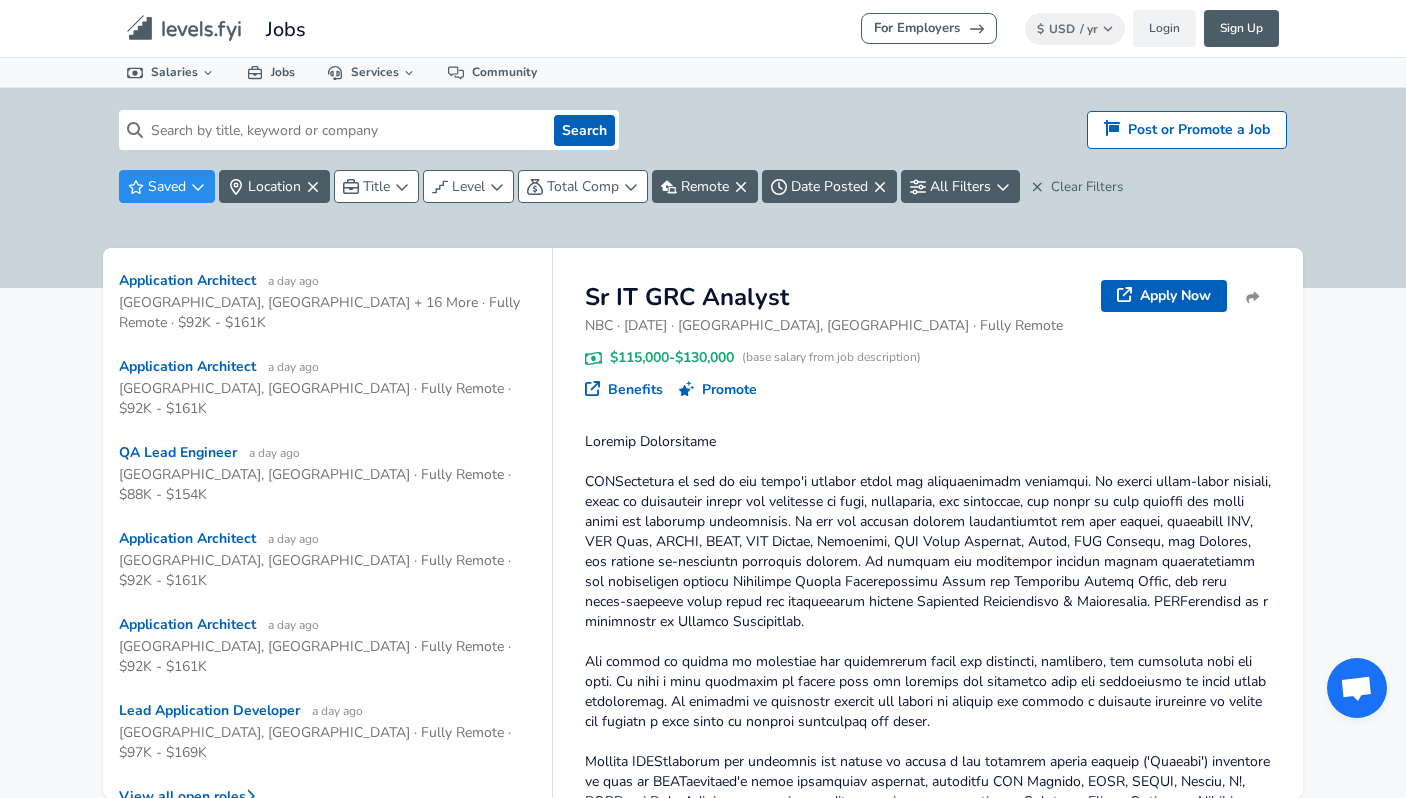 click on "22" at bounding box center [360, 868] 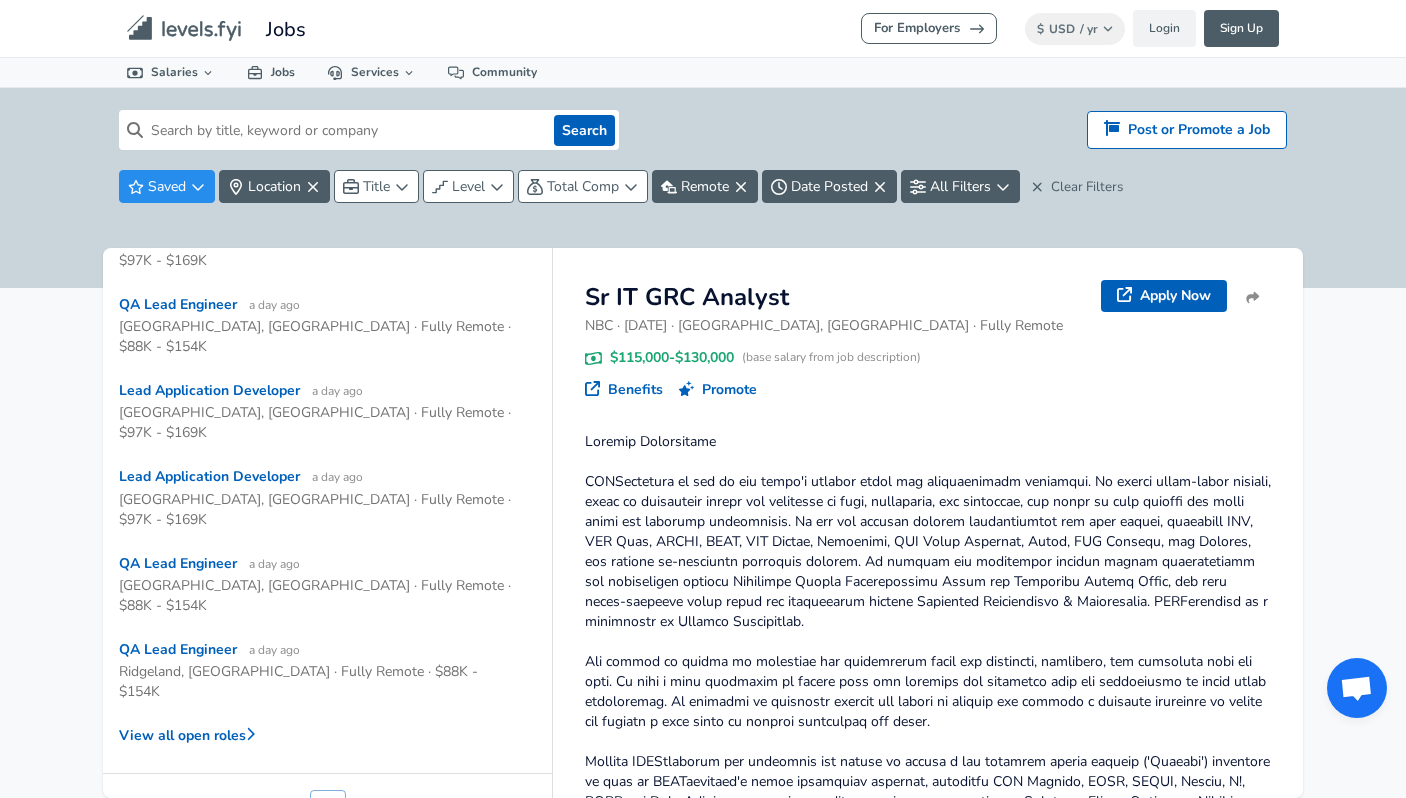 scroll, scrollTop: 209, scrollLeft: 0, axis: vertical 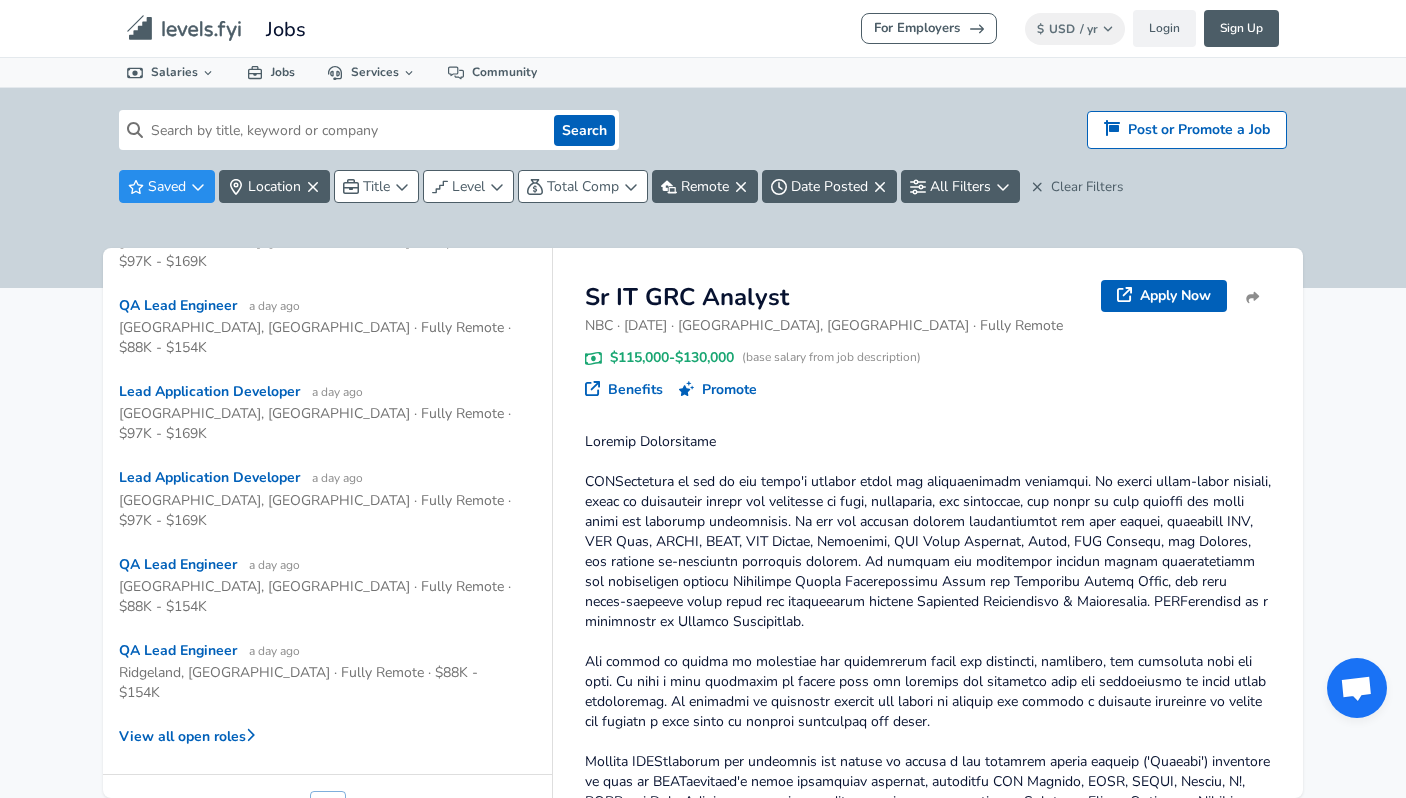 click on "23" at bounding box center (360, 808) 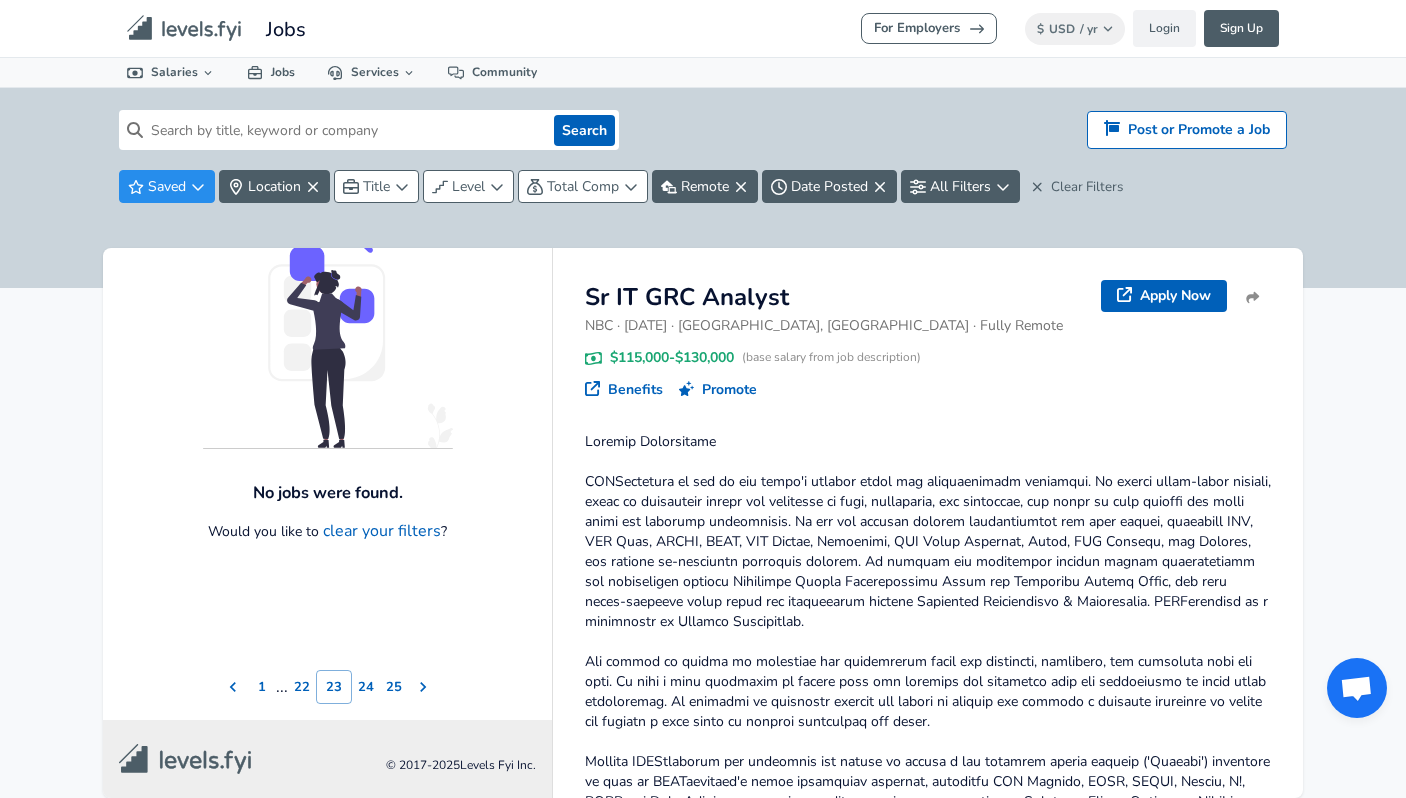 scroll, scrollTop: 144, scrollLeft: 0, axis: vertical 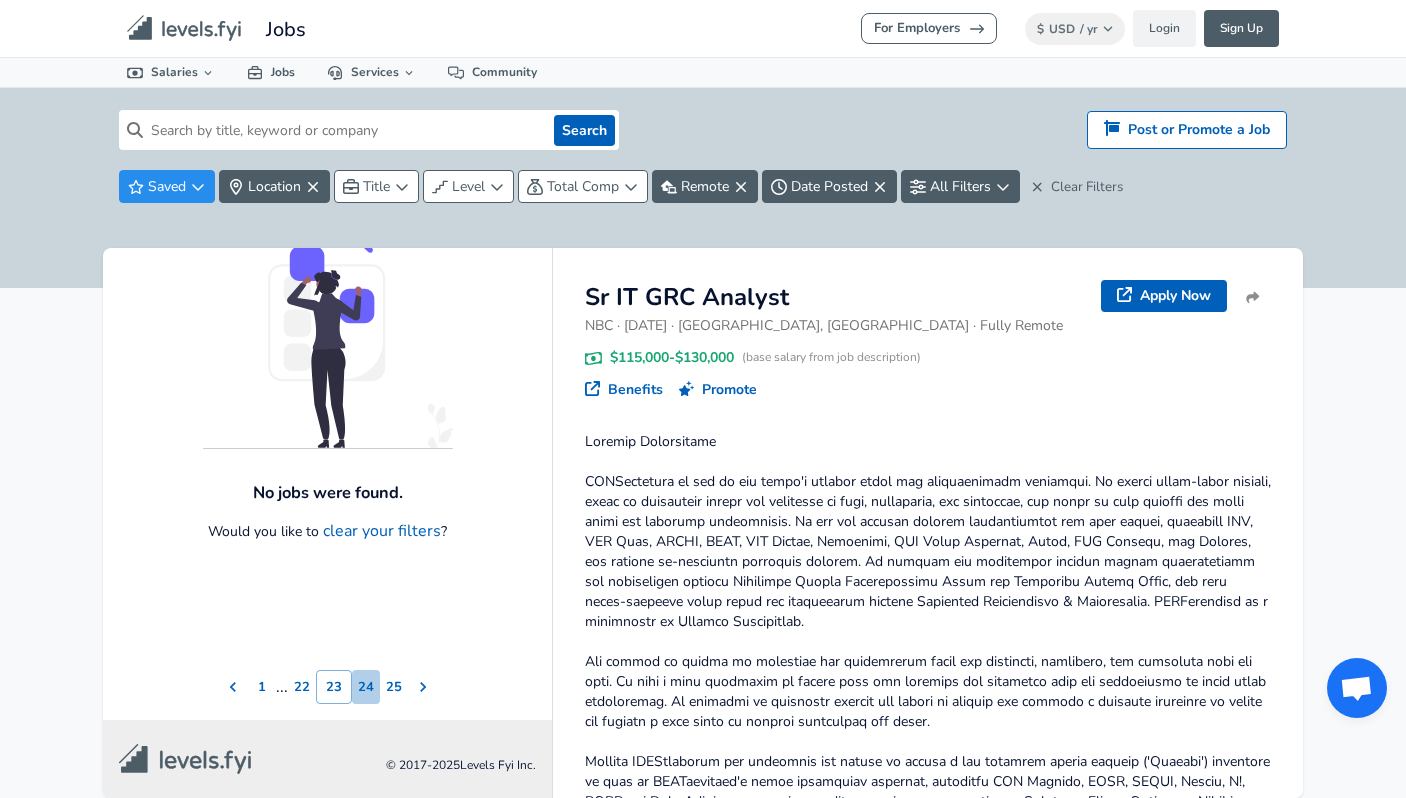 click on "24" at bounding box center (366, 687) 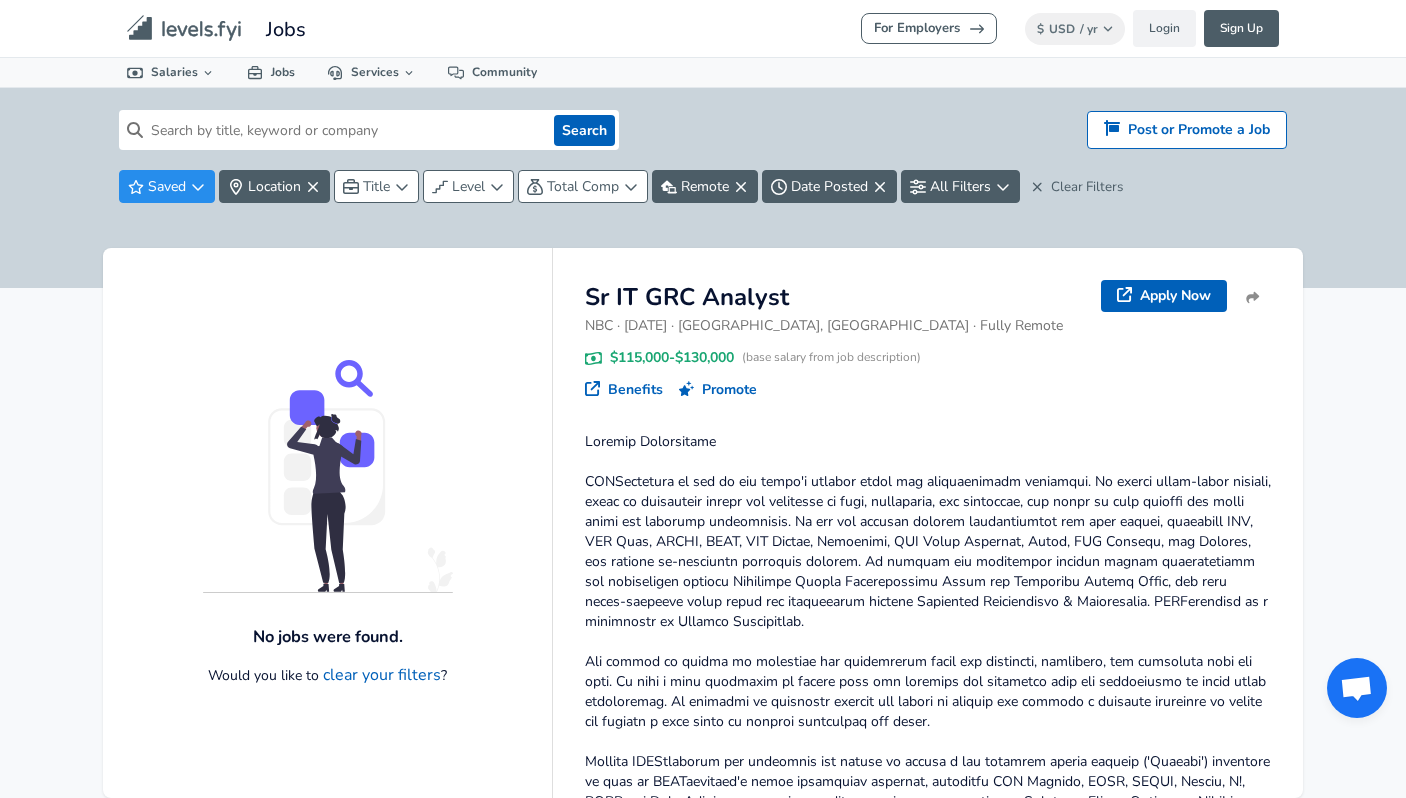 scroll, scrollTop: 0, scrollLeft: 0, axis: both 